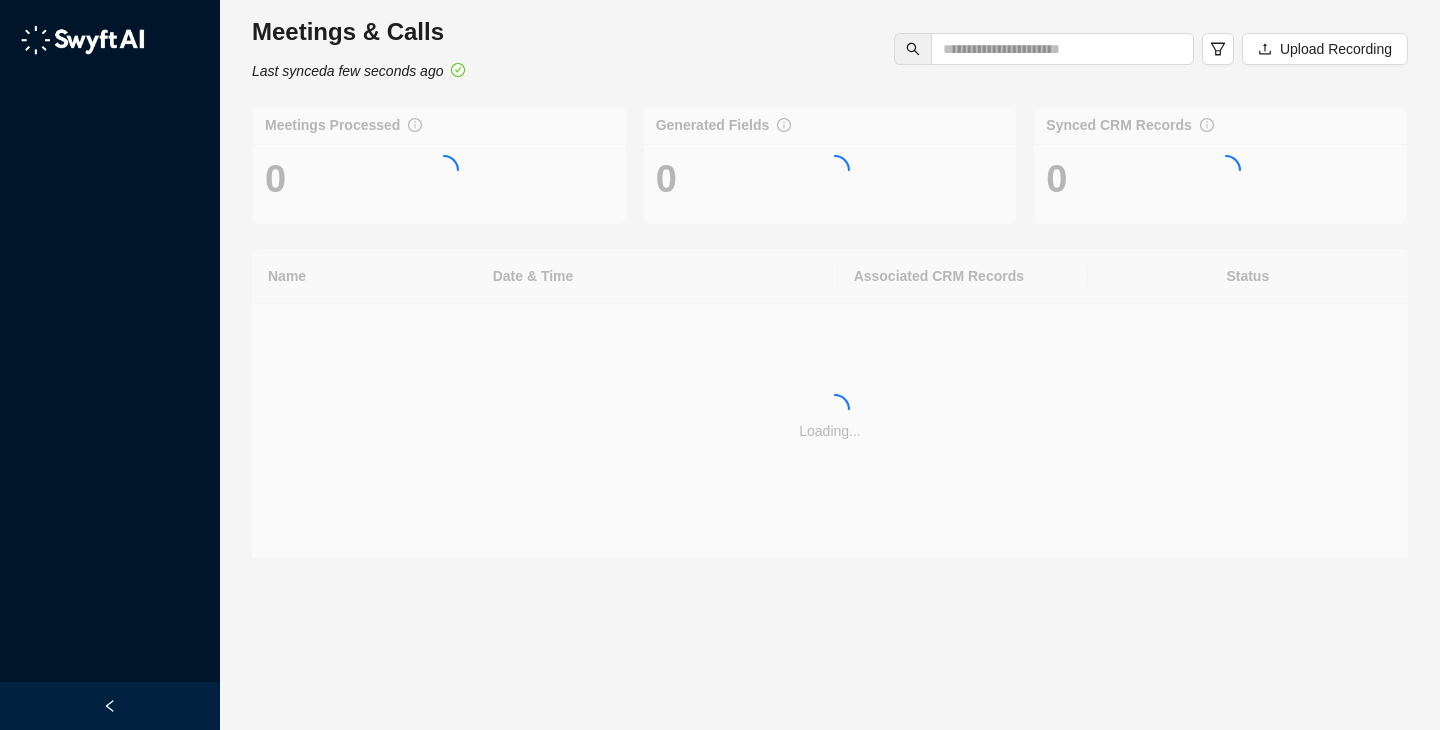 scroll, scrollTop: 0, scrollLeft: 0, axis: both 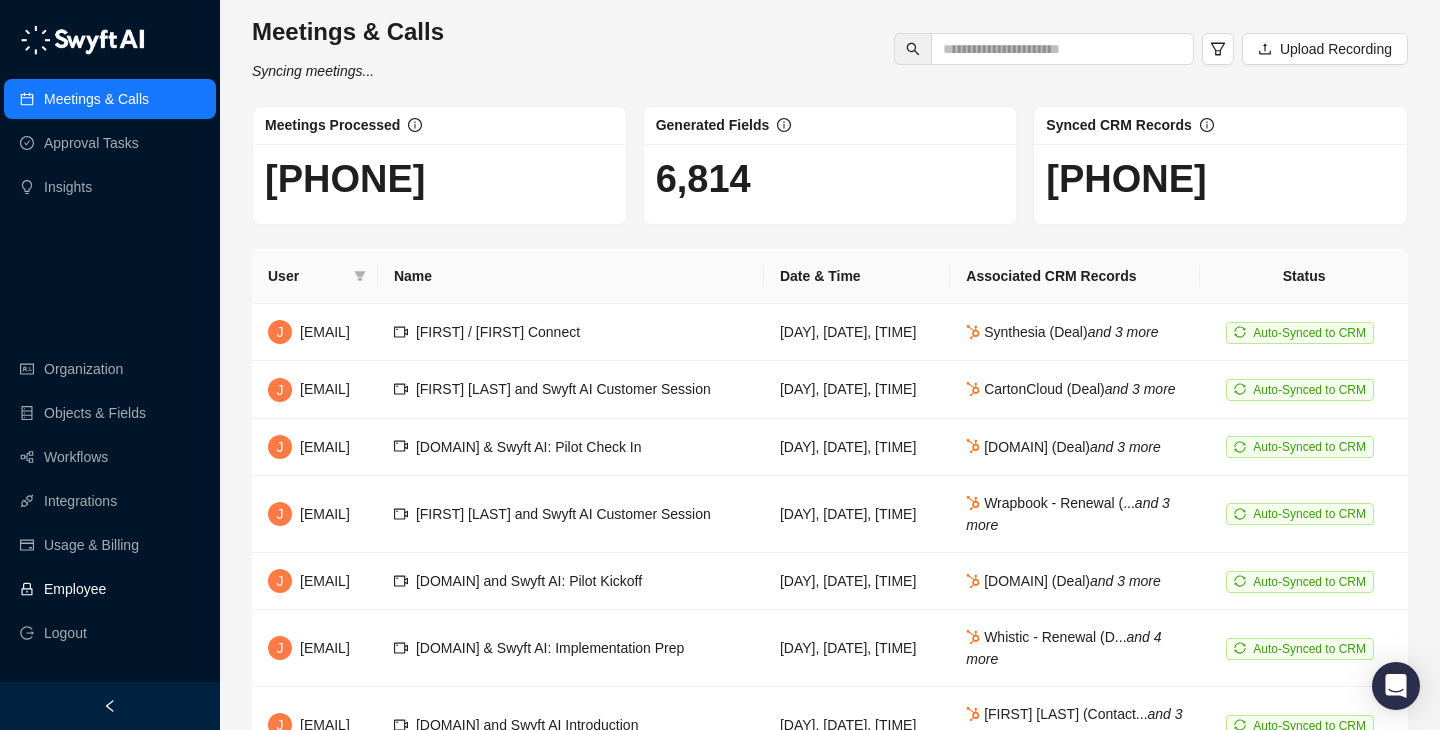 click on "Employee" at bounding box center (110, 589) 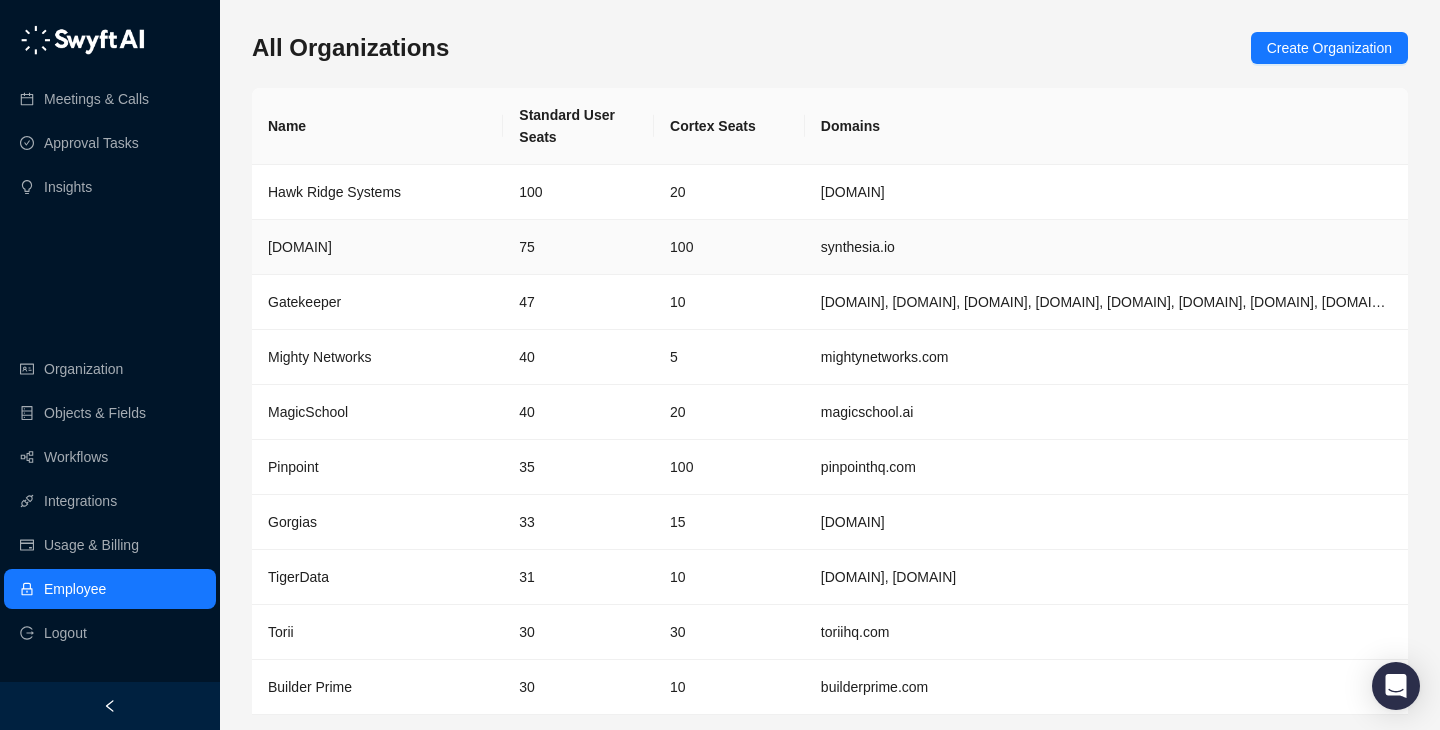 scroll, scrollTop: 65, scrollLeft: 0, axis: vertical 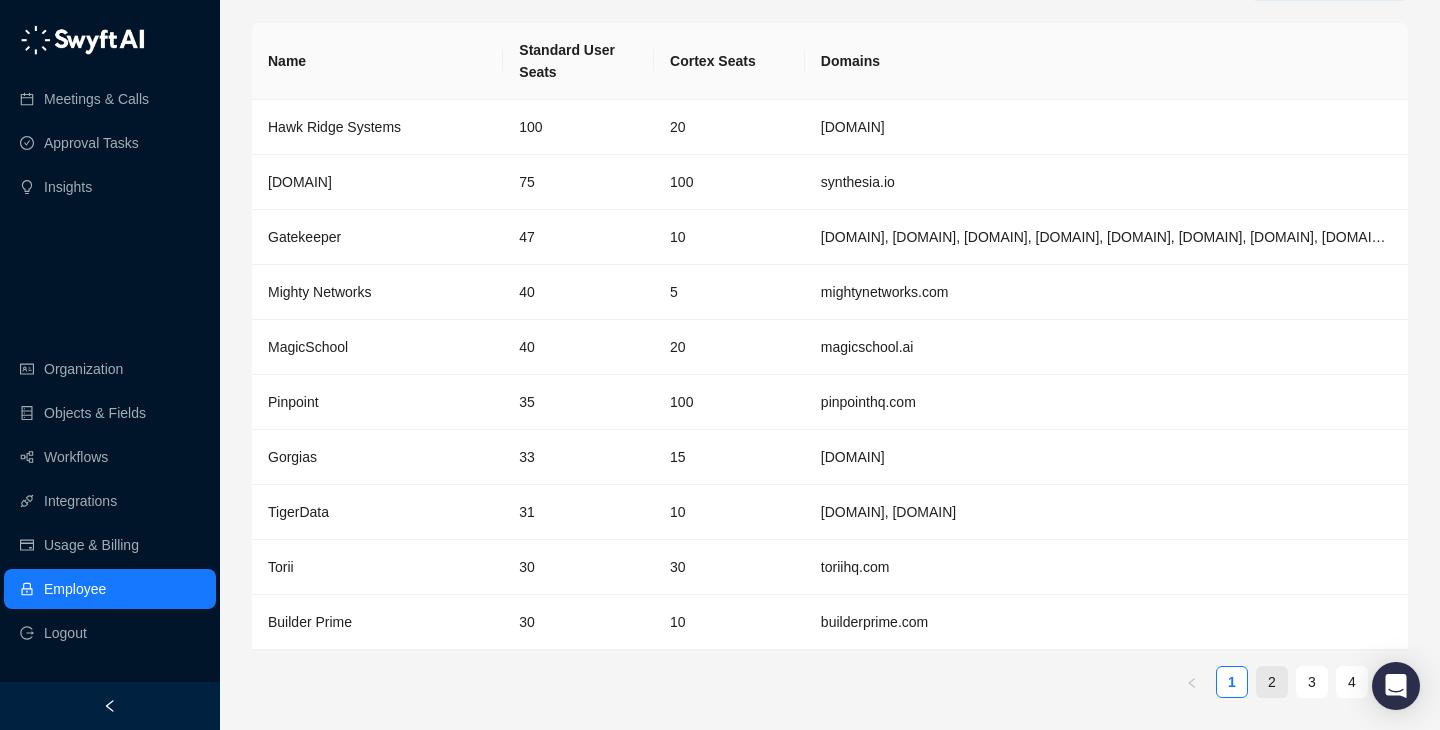 click on "2" at bounding box center [1272, 682] 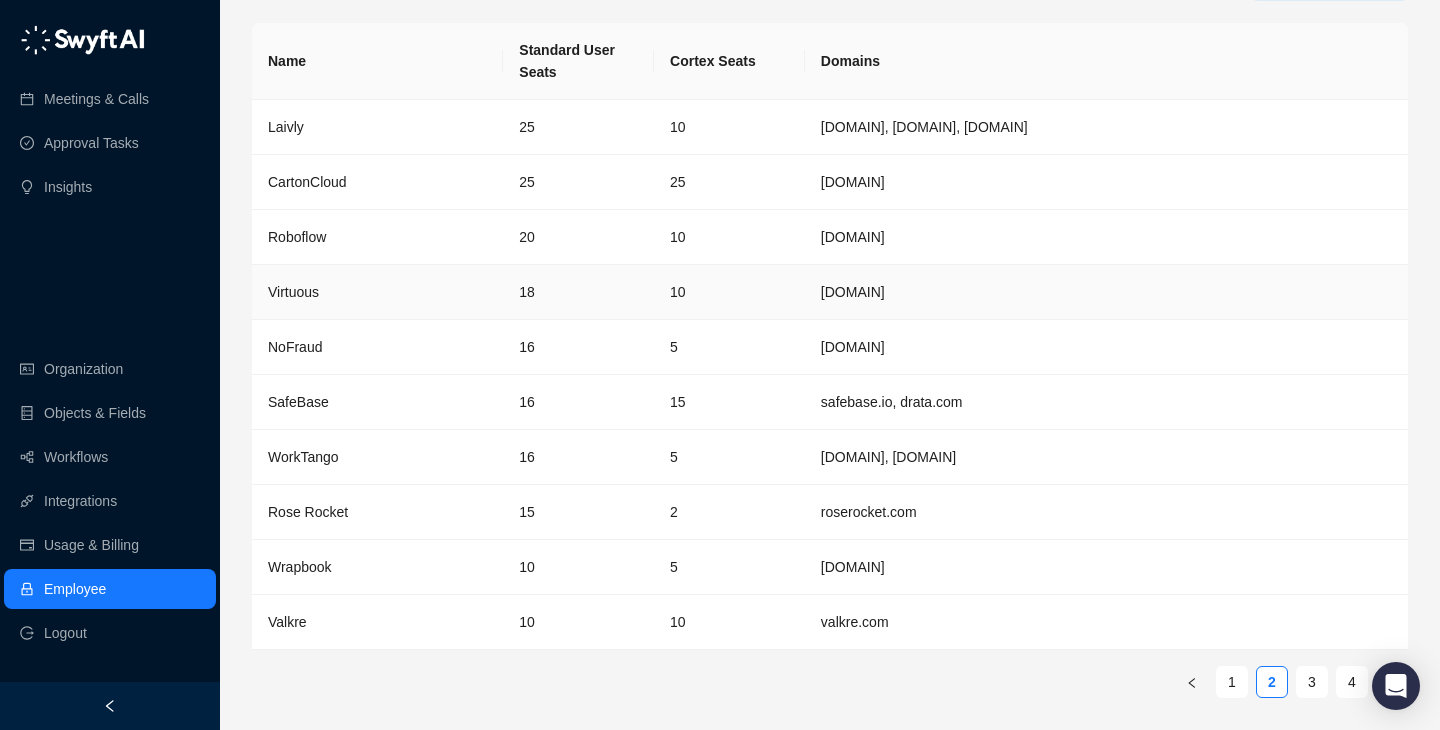 click on "10" at bounding box center [729, 292] 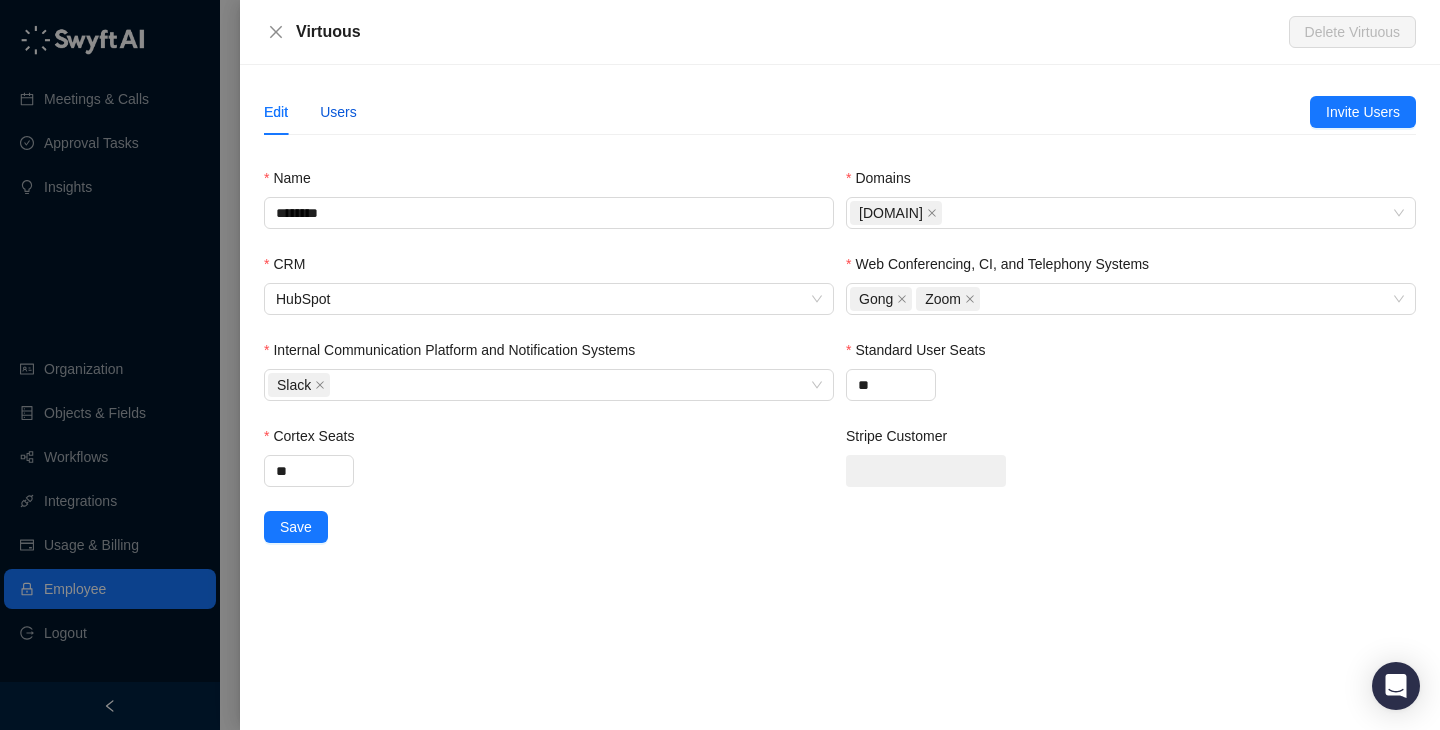 click on "Users" at bounding box center [338, 112] 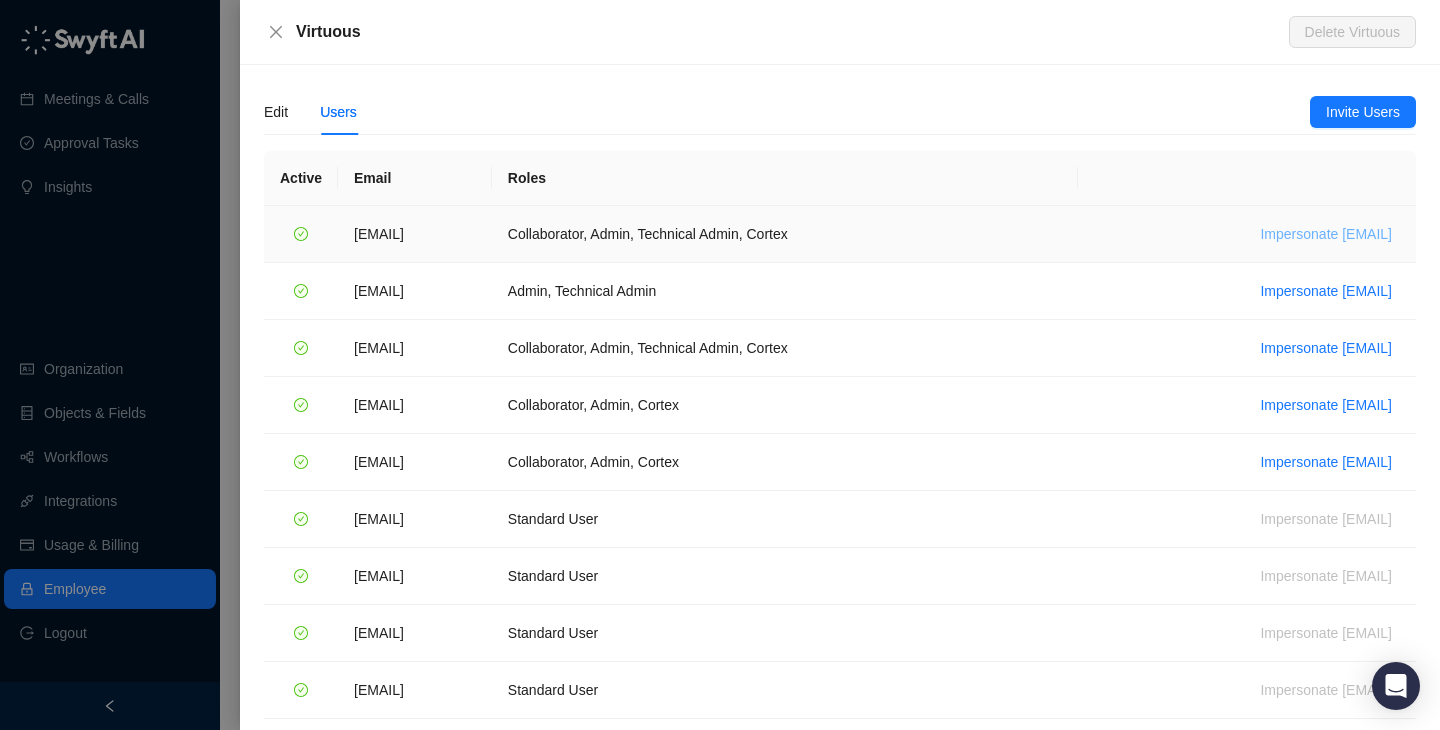 click on "Impersonate emily.beck@virtuous.org" at bounding box center [1326, 234] 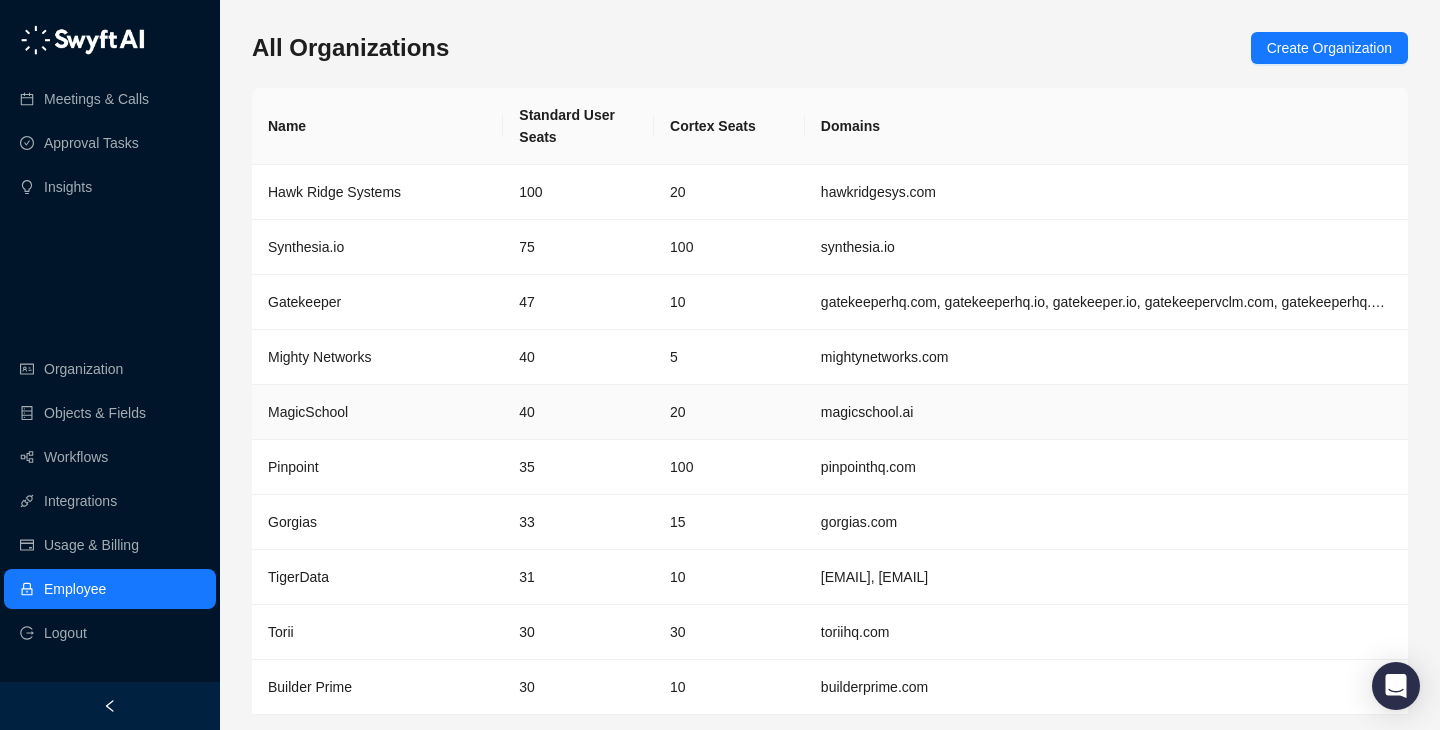 scroll, scrollTop: 36, scrollLeft: 0, axis: vertical 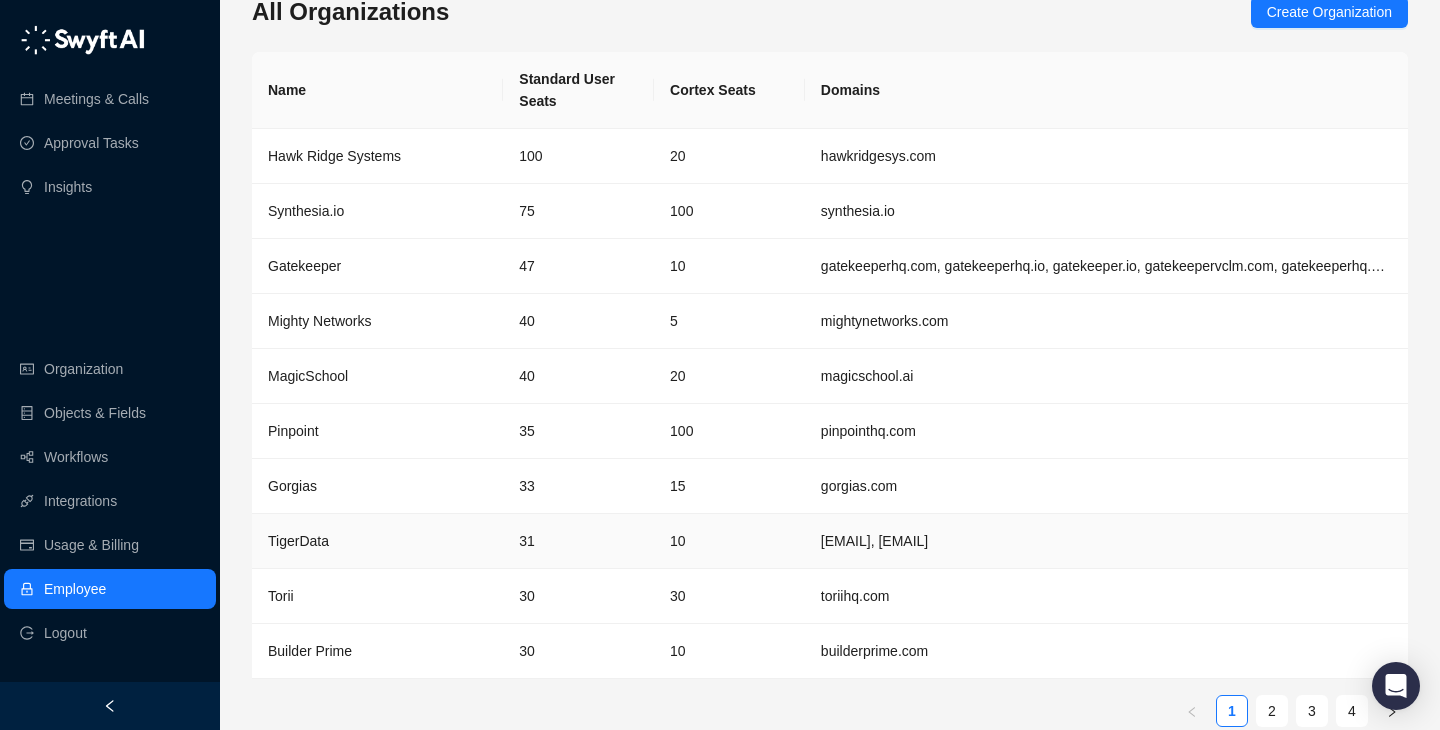 click on "10" at bounding box center (729, 541) 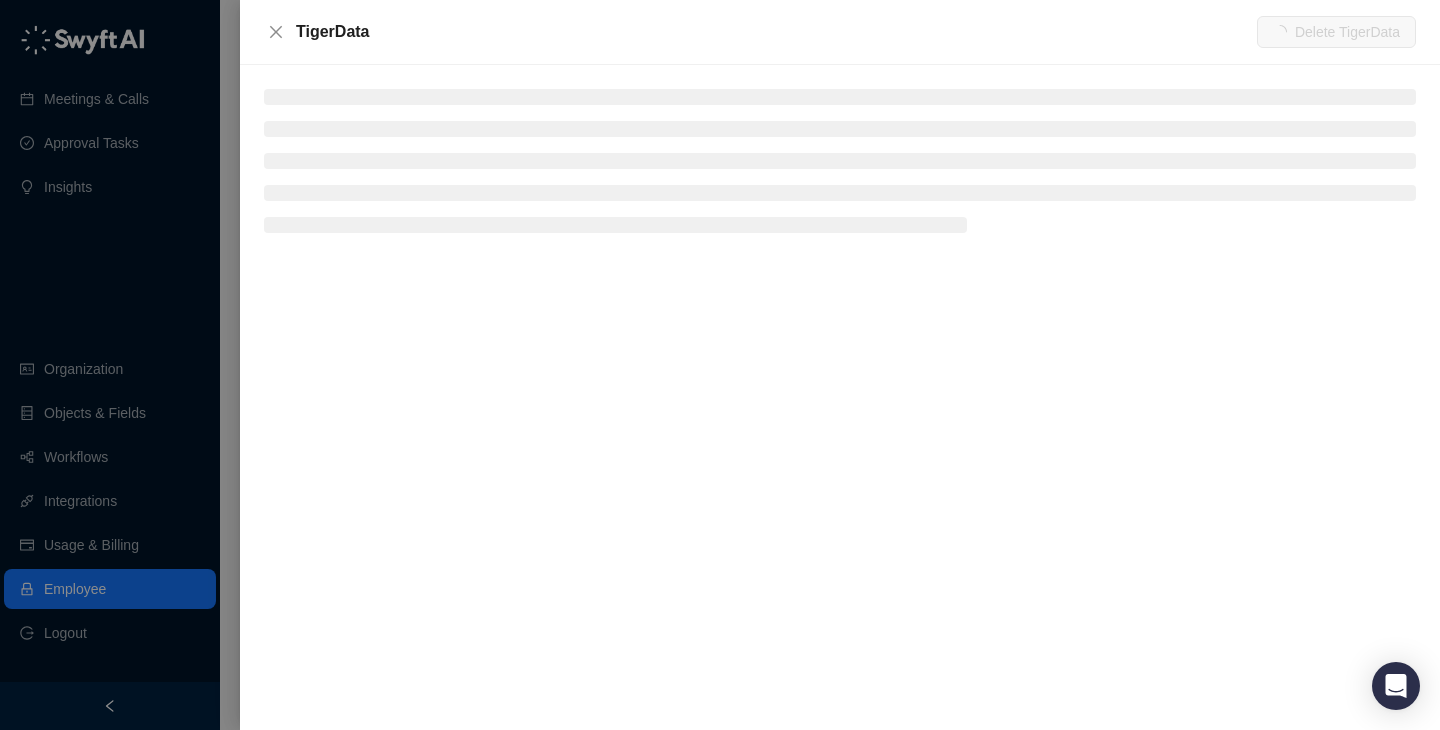 click at bounding box center (840, 97) 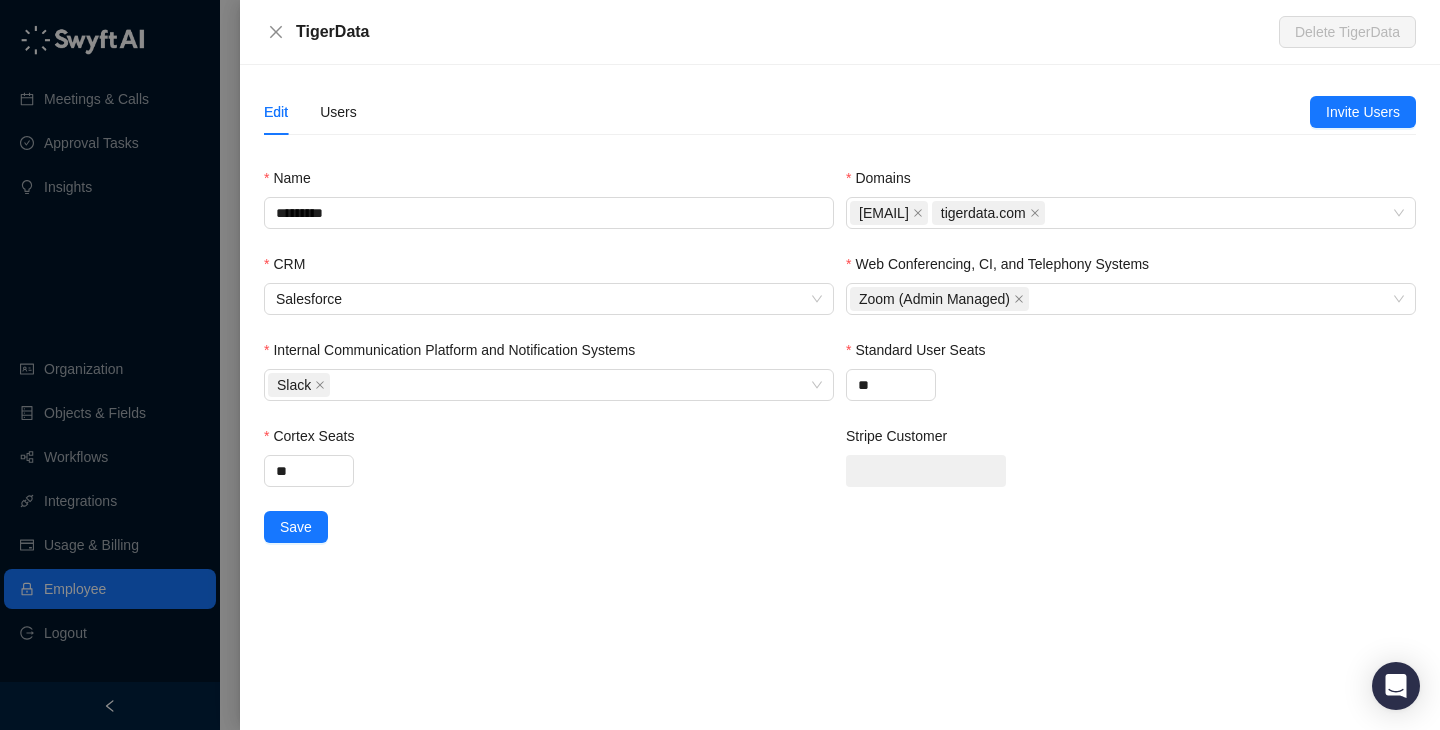 click on "Edit Users" at bounding box center (787, 112) 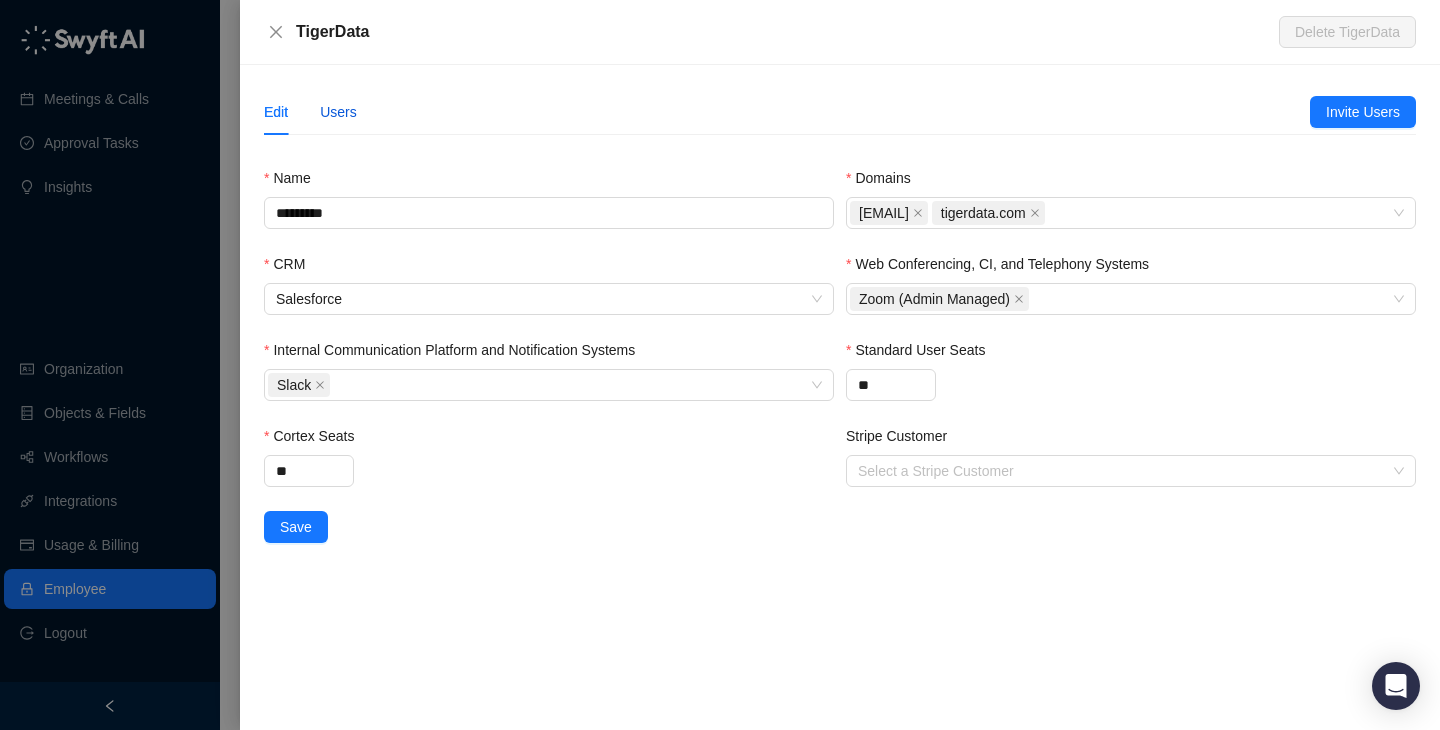 click on "Users" at bounding box center [338, 112] 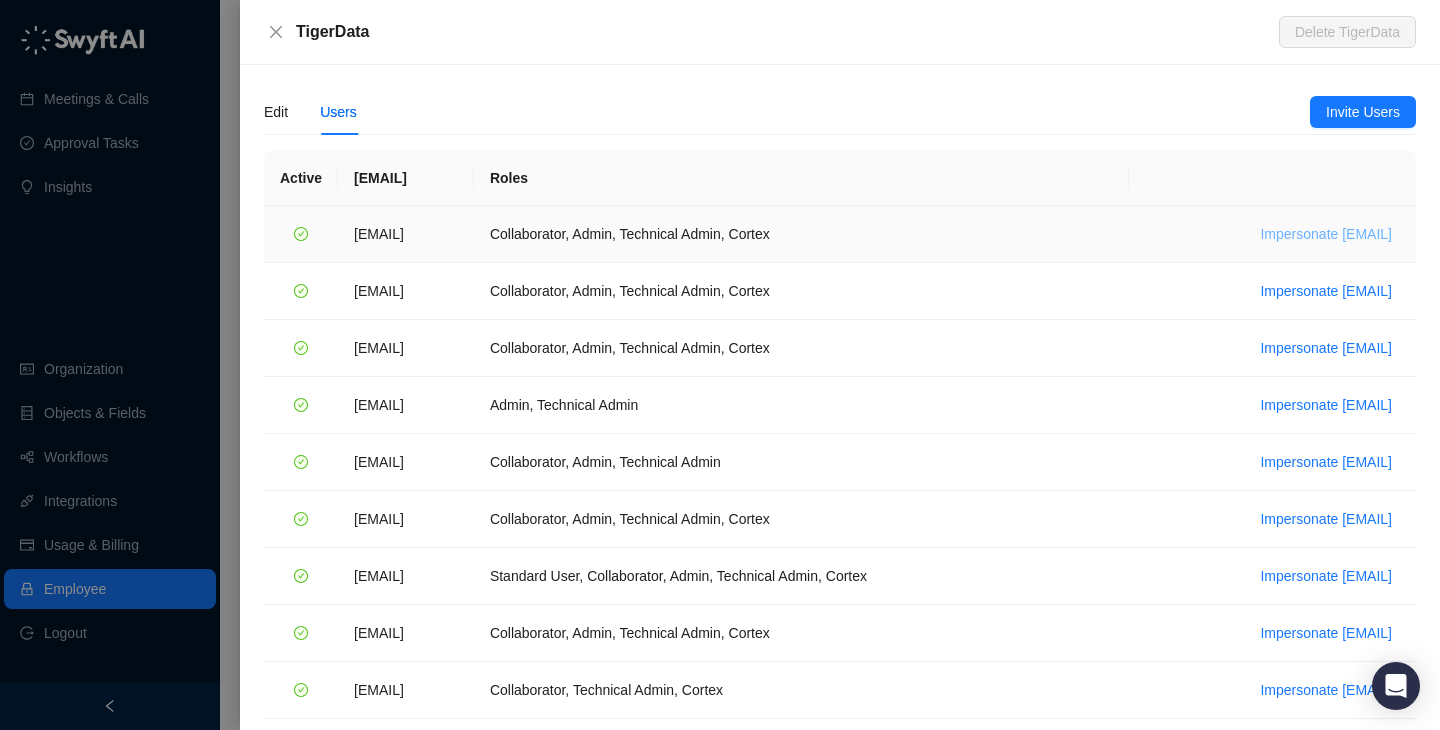 click on "Impersonate adam@timescale.com" at bounding box center (1326, 234) 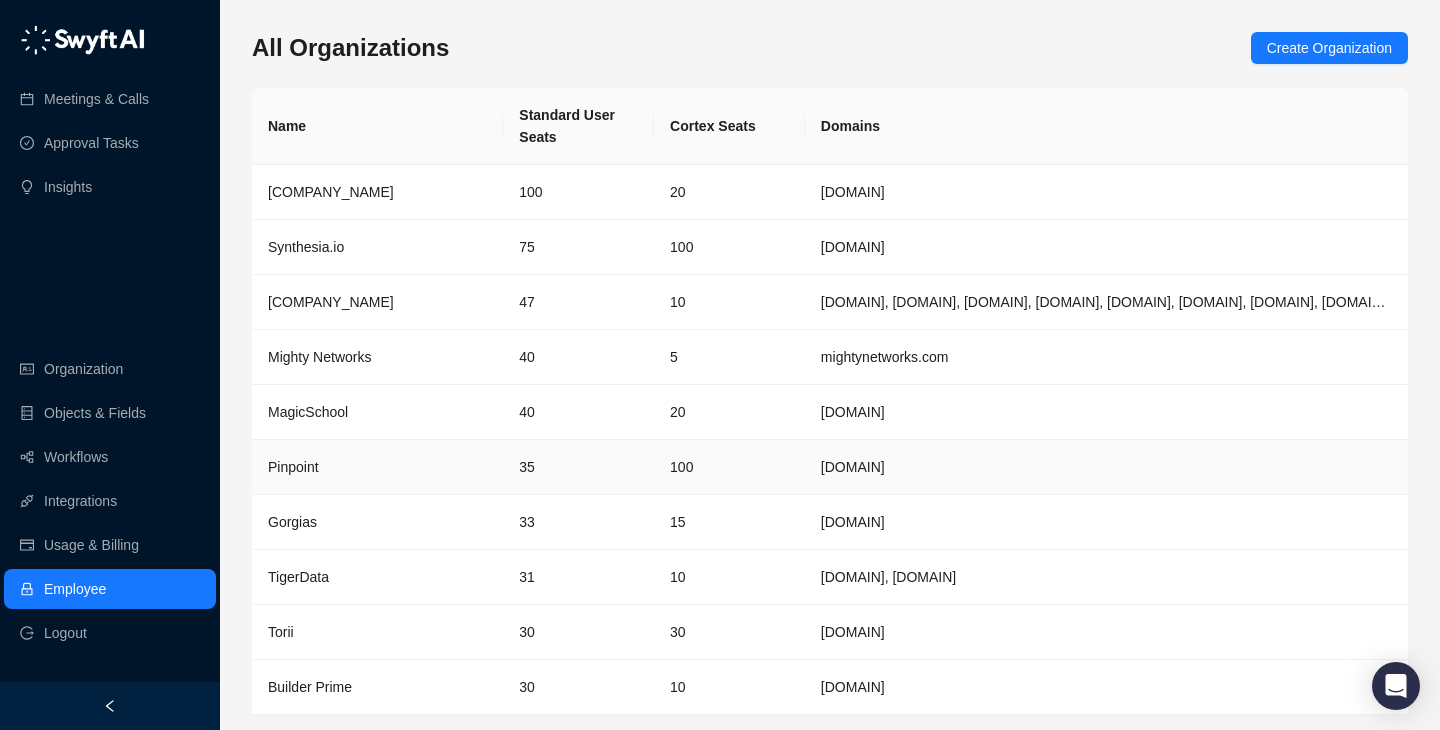 scroll, scrollTop: 11, scrollLeft: 0, axis: vertical 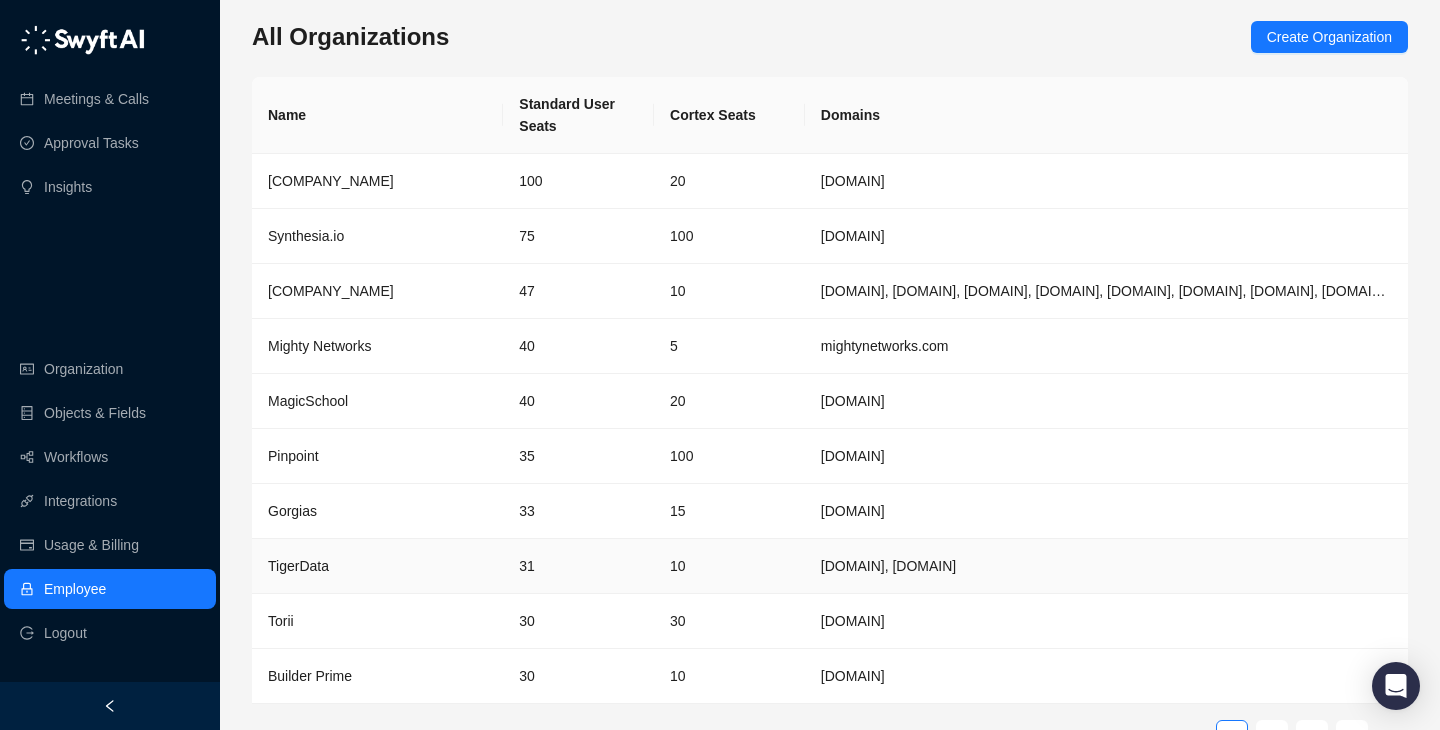 click on "31" at bounding box center (578, 566) 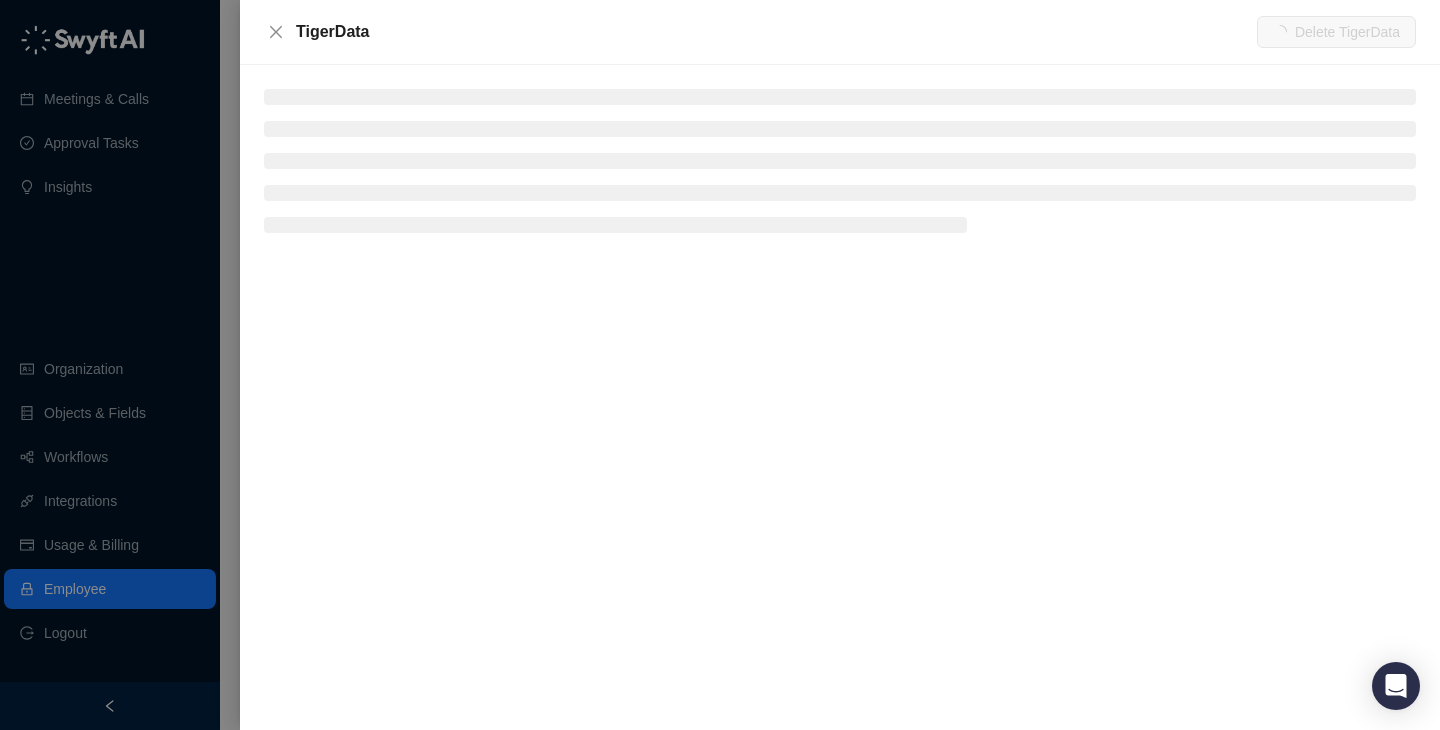 click at bounding box center [840, 161] 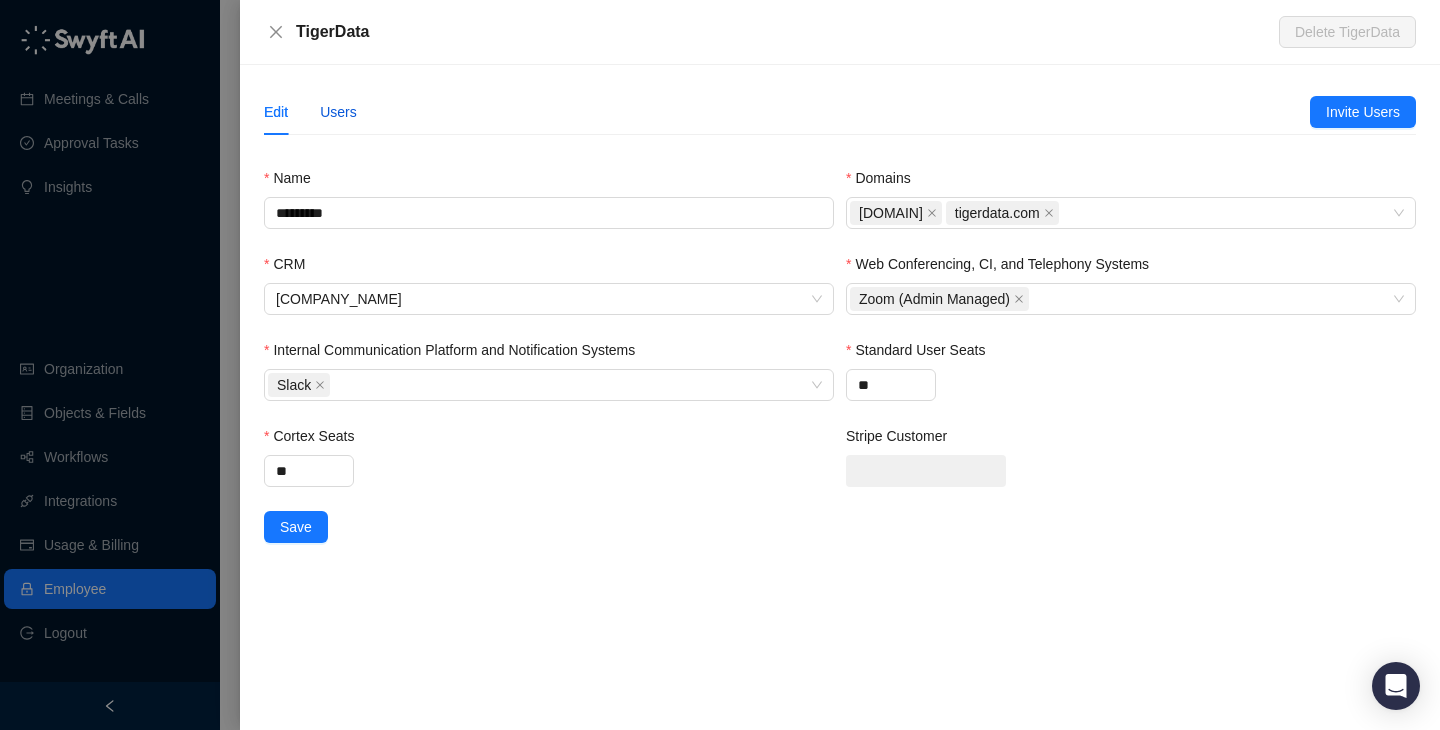 click on "Users" at bounding box center (338, 112) 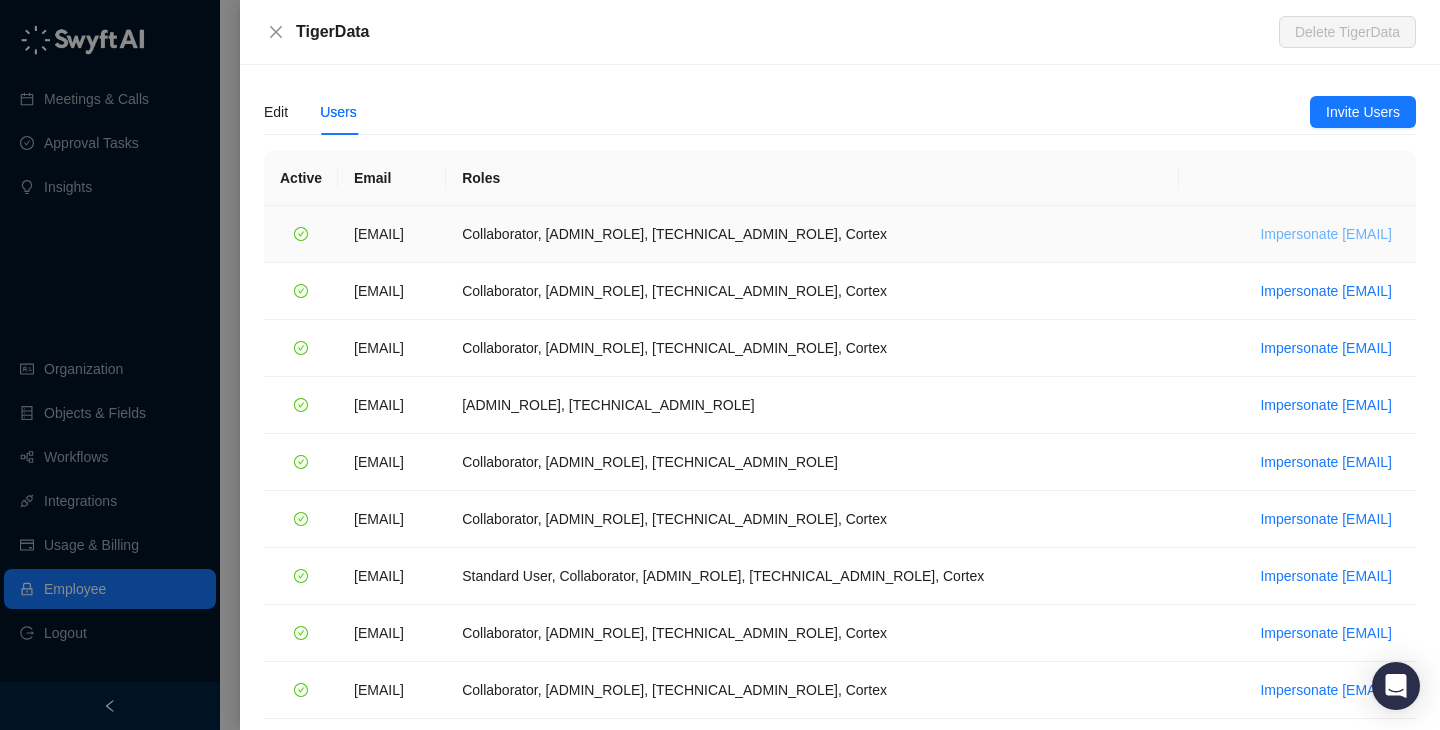 click on "Impersonate adam@timescale.com" at bounding box center (1326, 234) 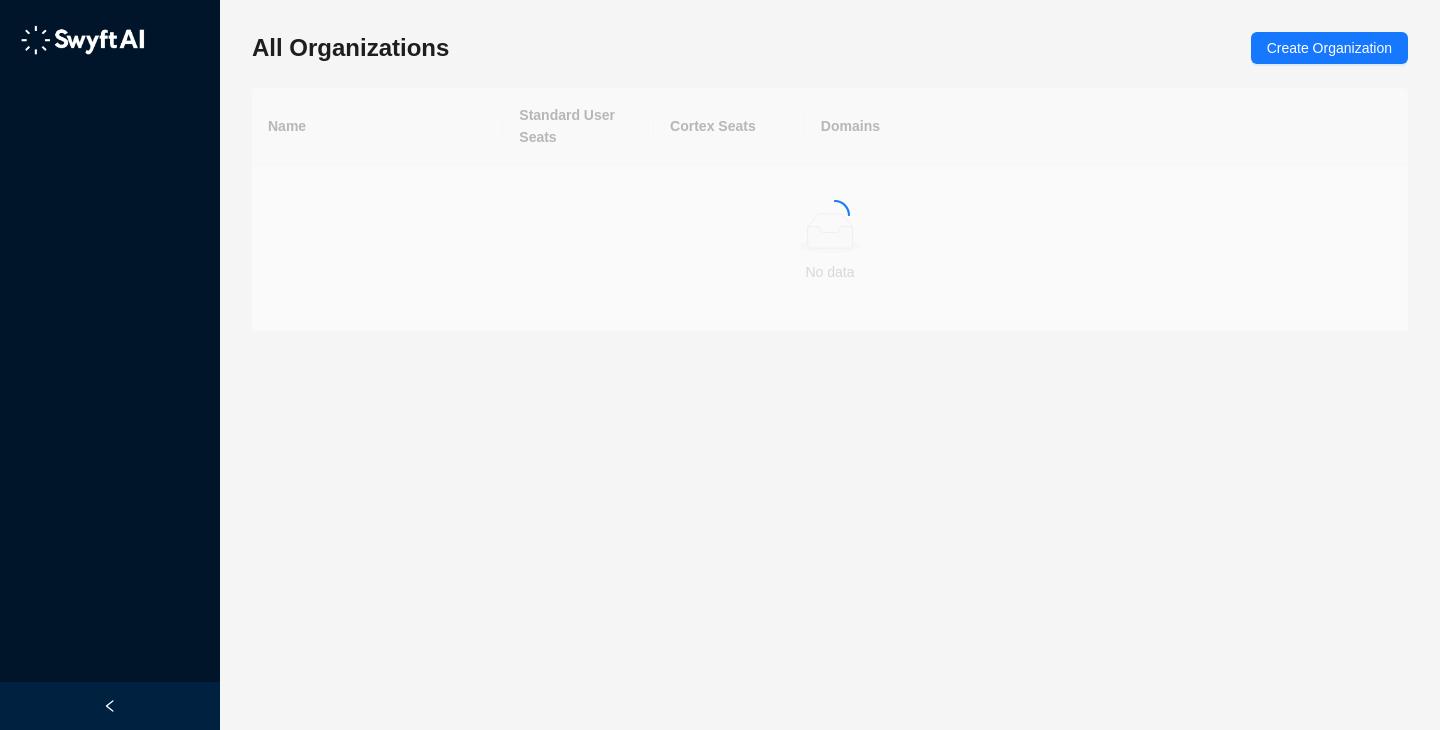 scroll, scrollTop: 0, scrollLeft: 0, axis: both 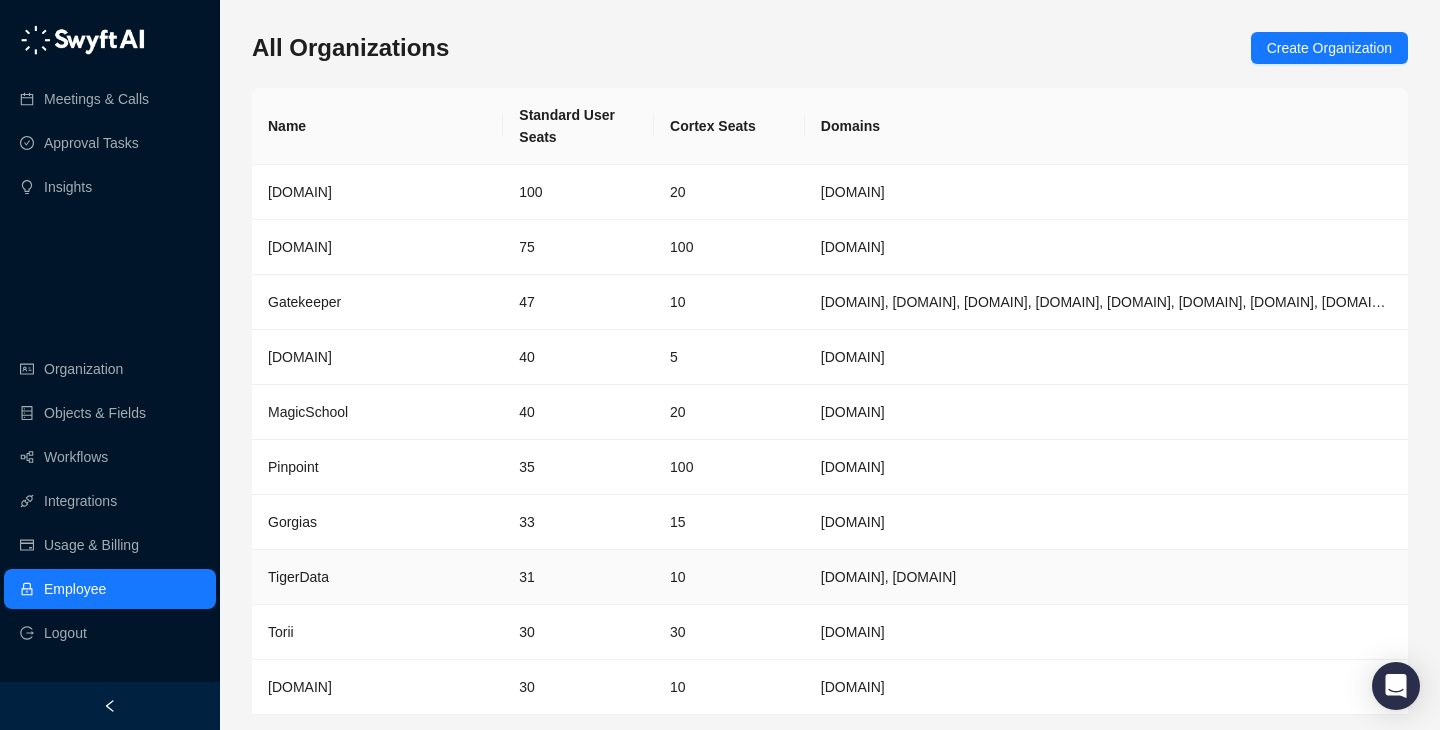 click on "31" at bounding box center (578, 577) 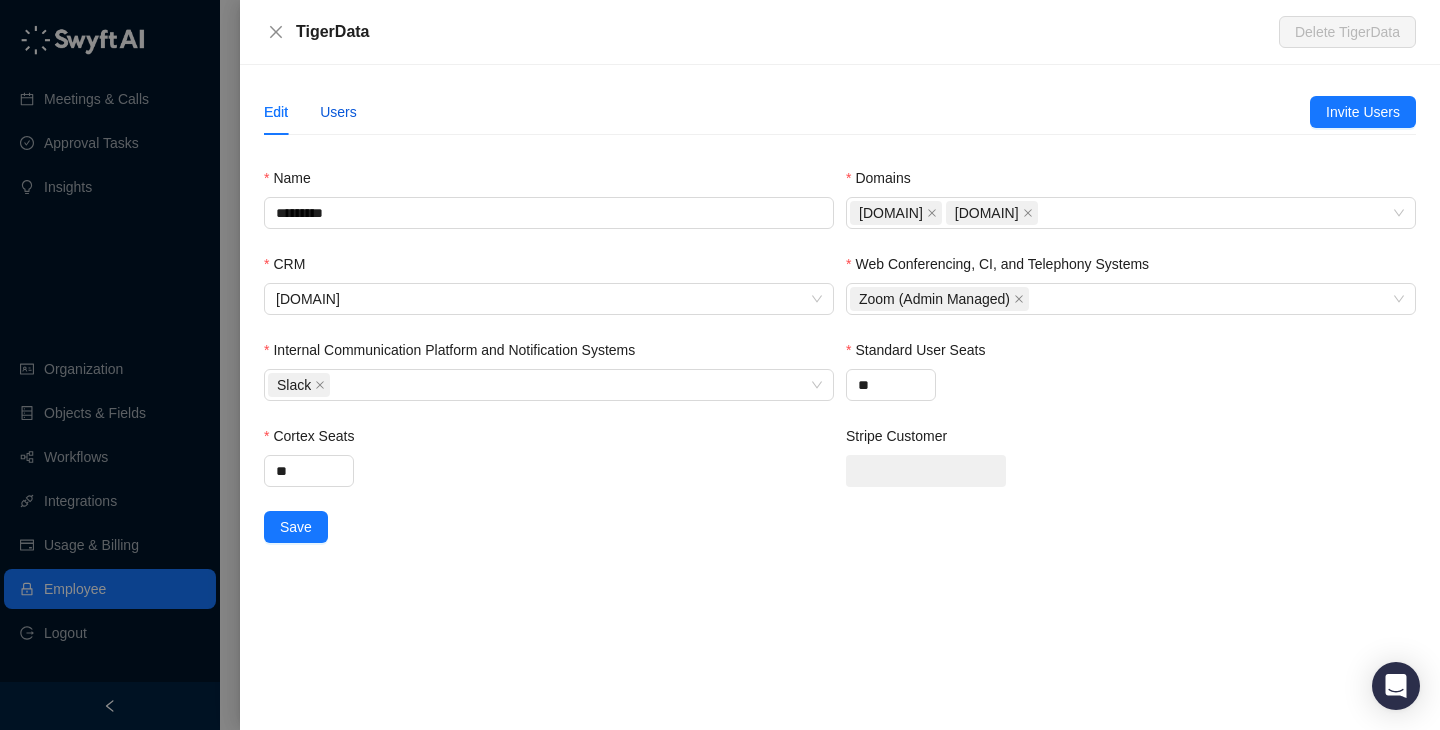 click on "Users" at bounding box center (338, 112) 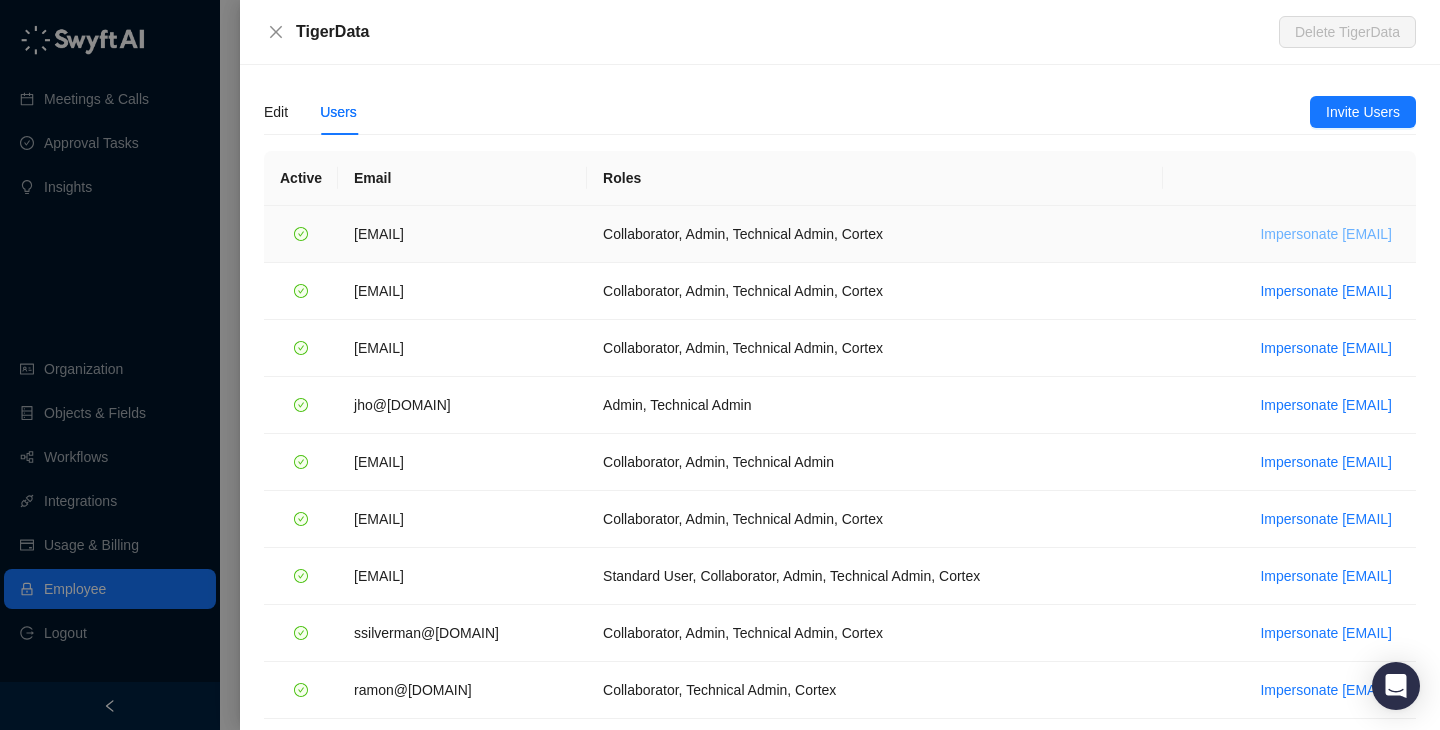 click on "Impersonate adam@timescale.com" at bounding box center [1326, 234] 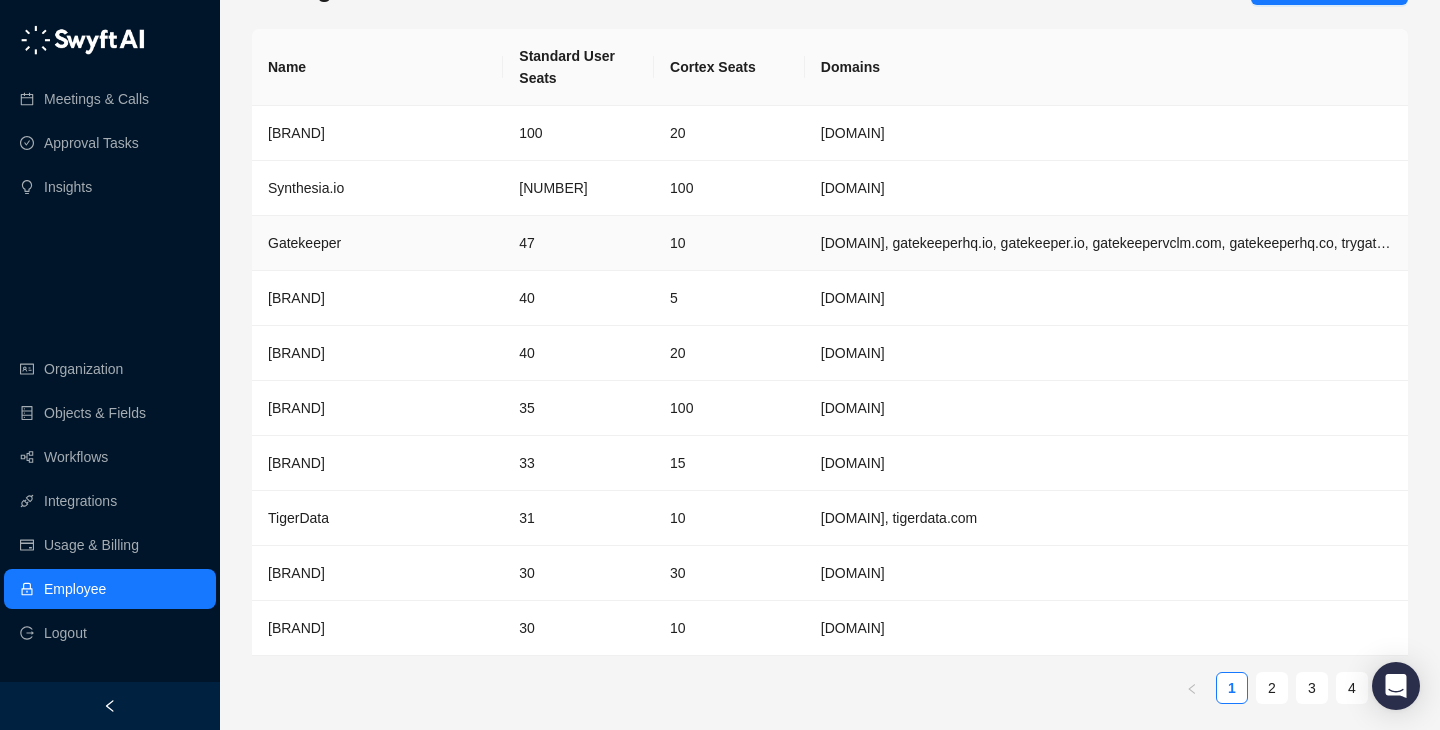 scroll, scrollTop: 65, scrollLeft: 0, axis: vertical 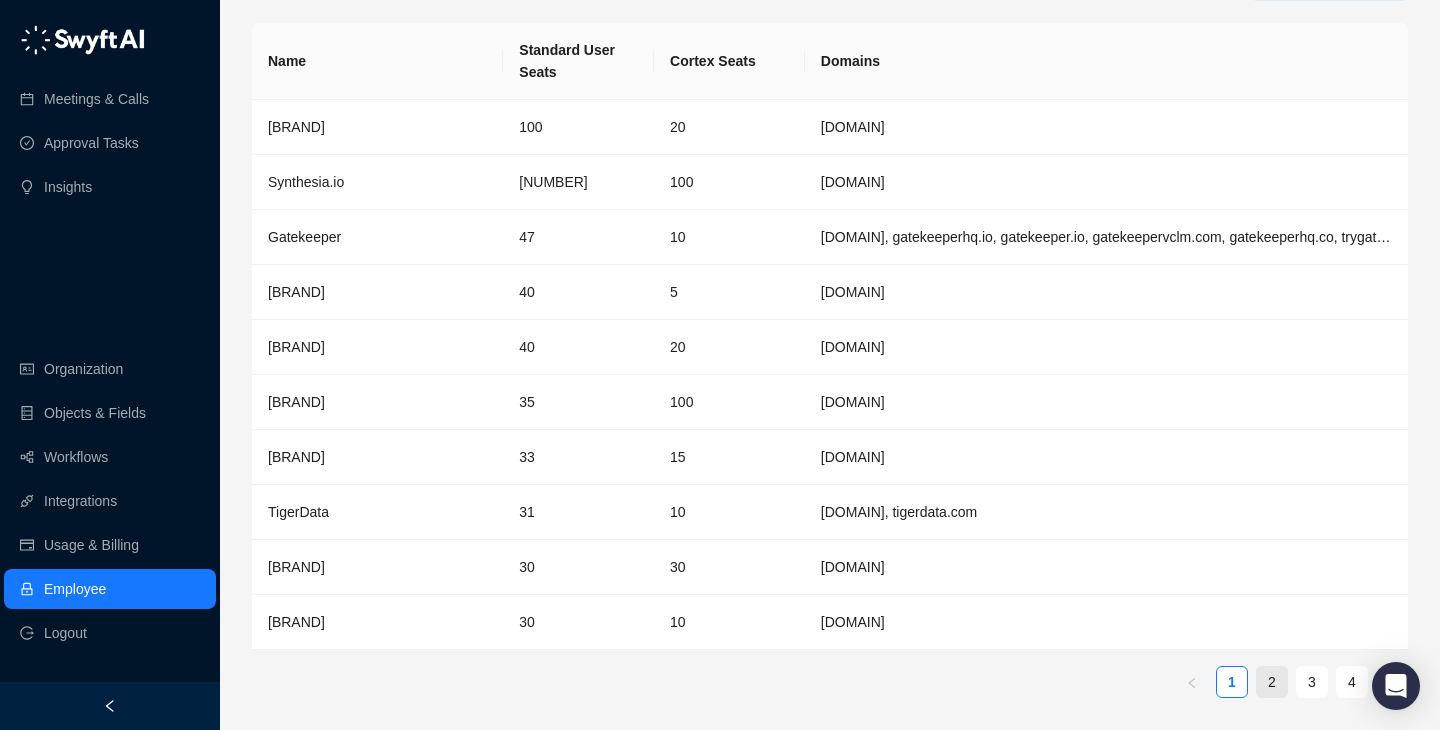 click on "2" at bounding box center (1272, 682) 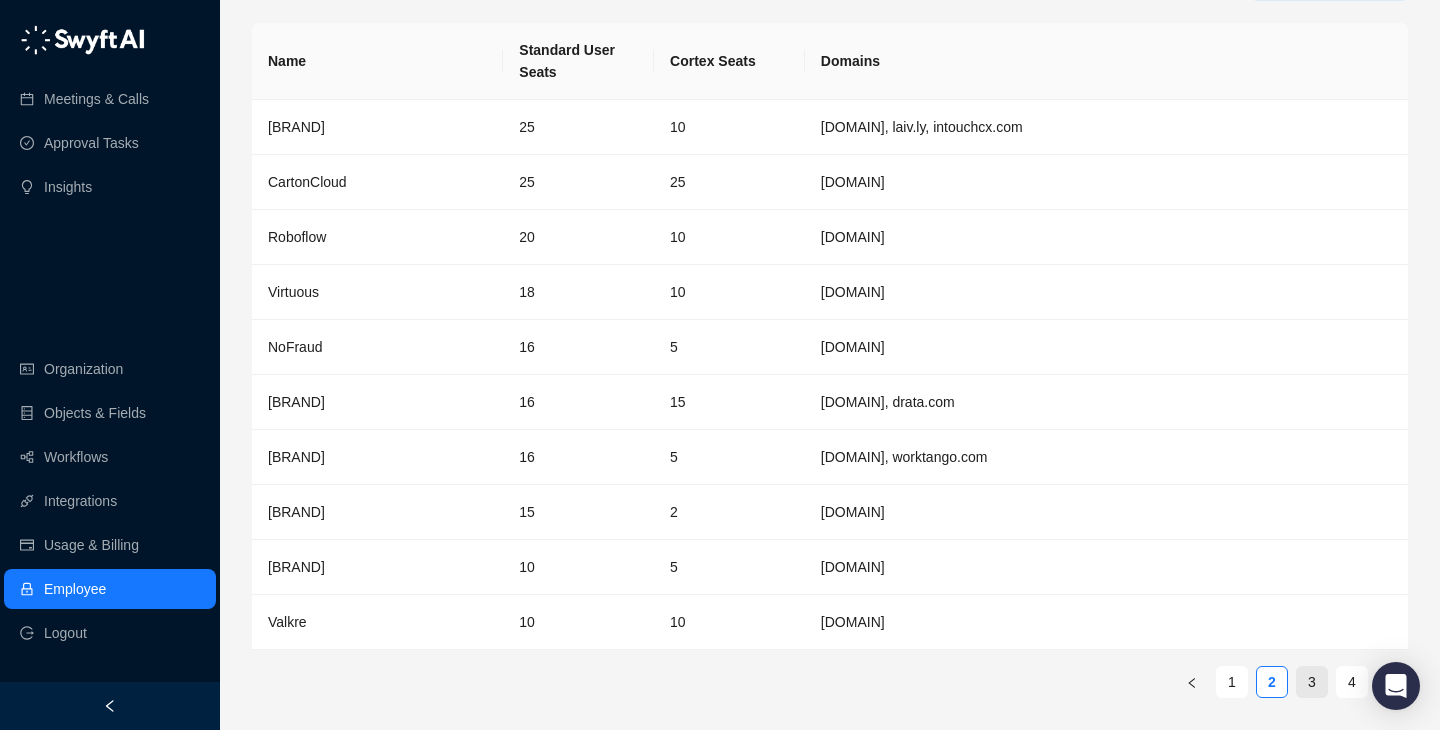click on "3" at bounding box center [1312, 682] 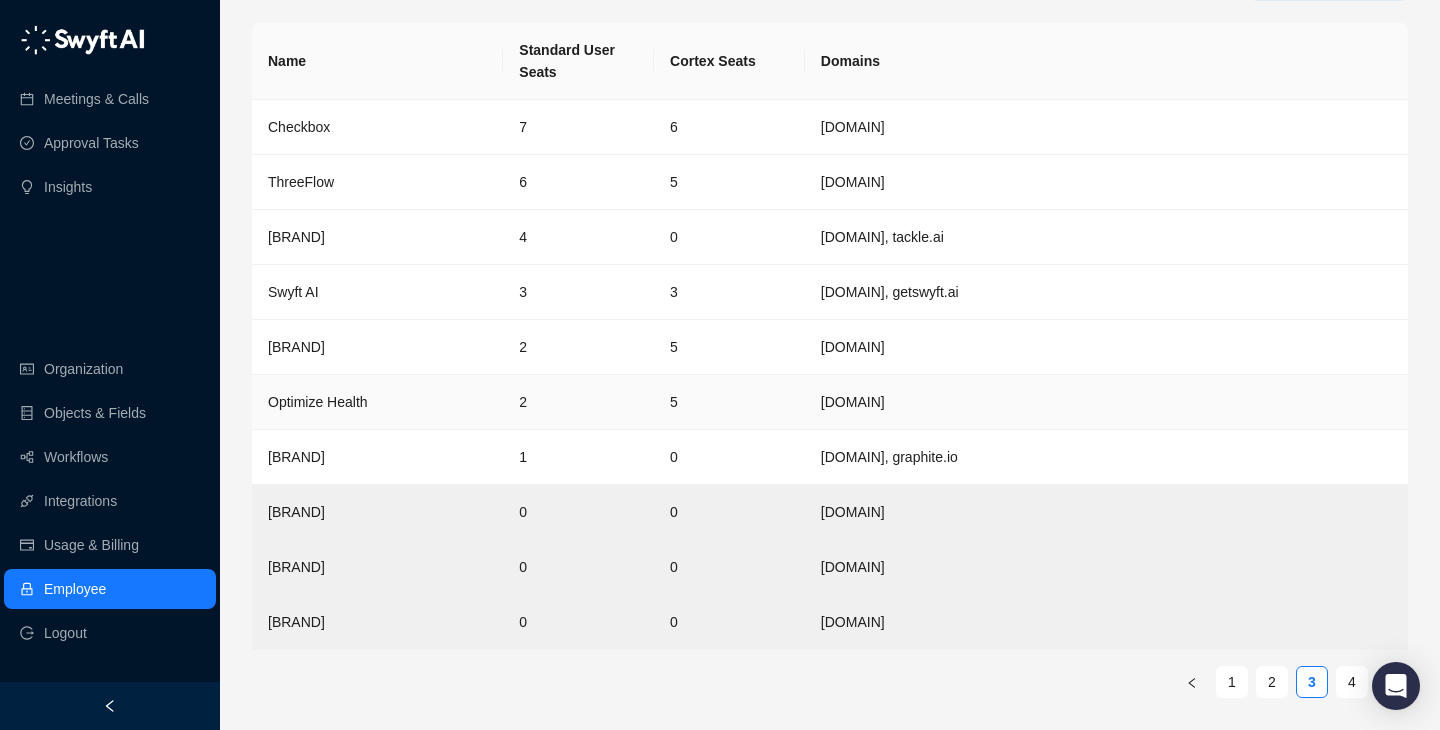 click on "2" at bounding box center [578, 402] 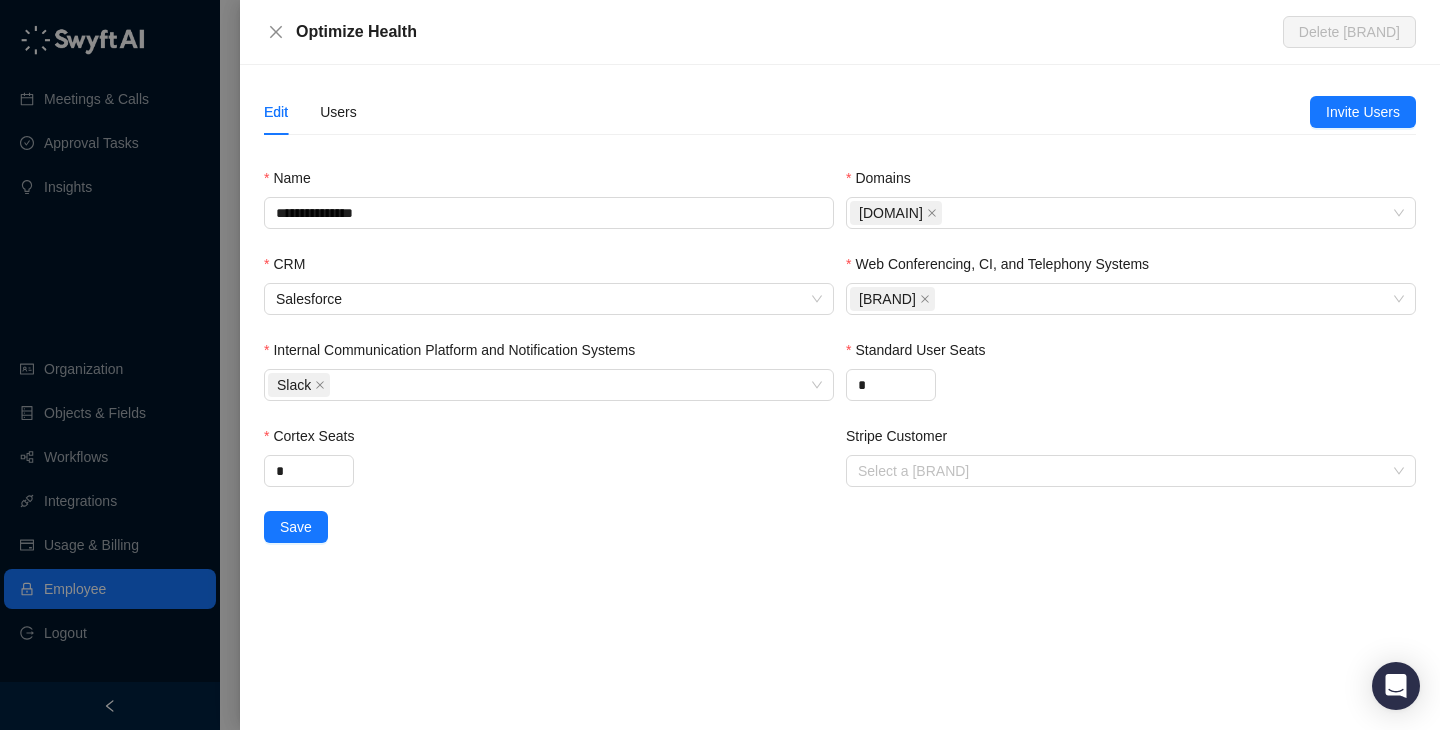 click on "Edit Users" at bounding box center (787, 112) 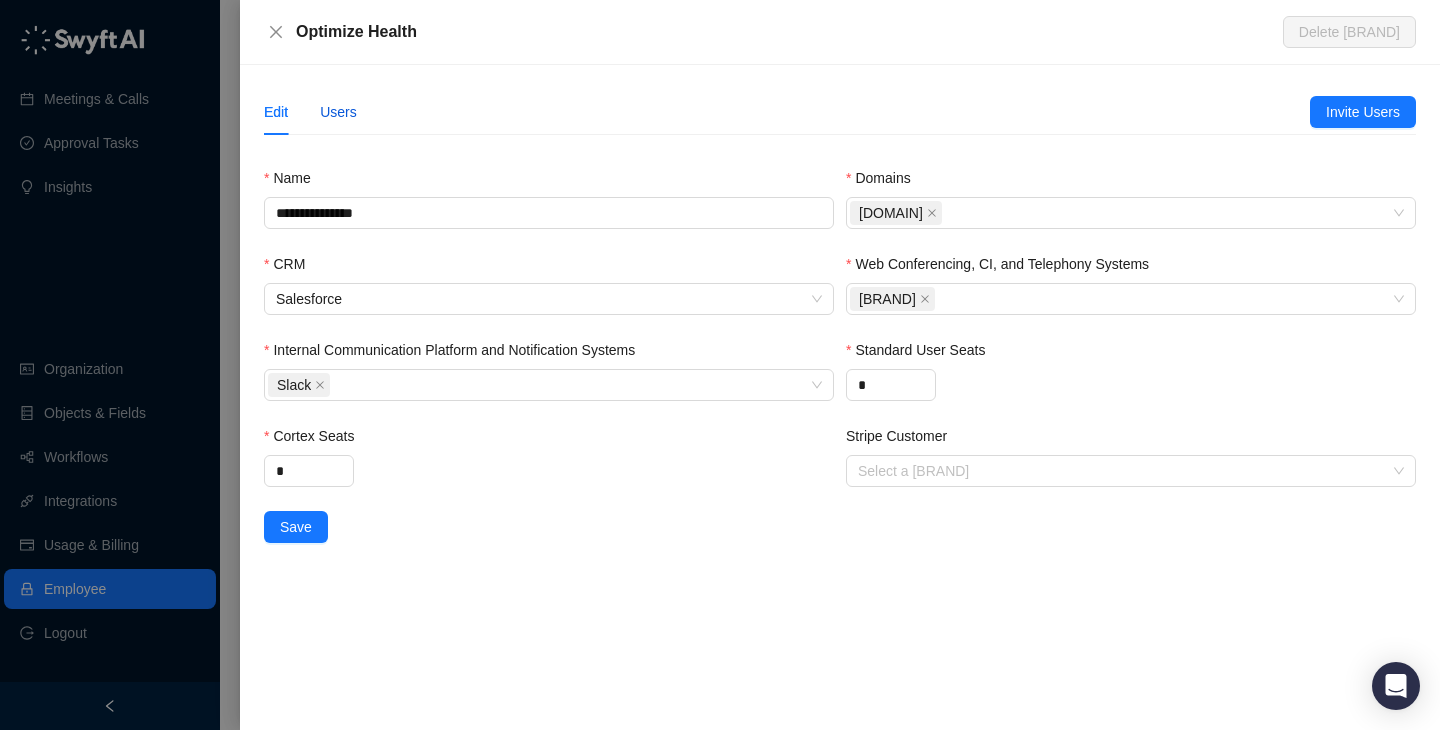click on "Users" at bounding box center [338, 112] 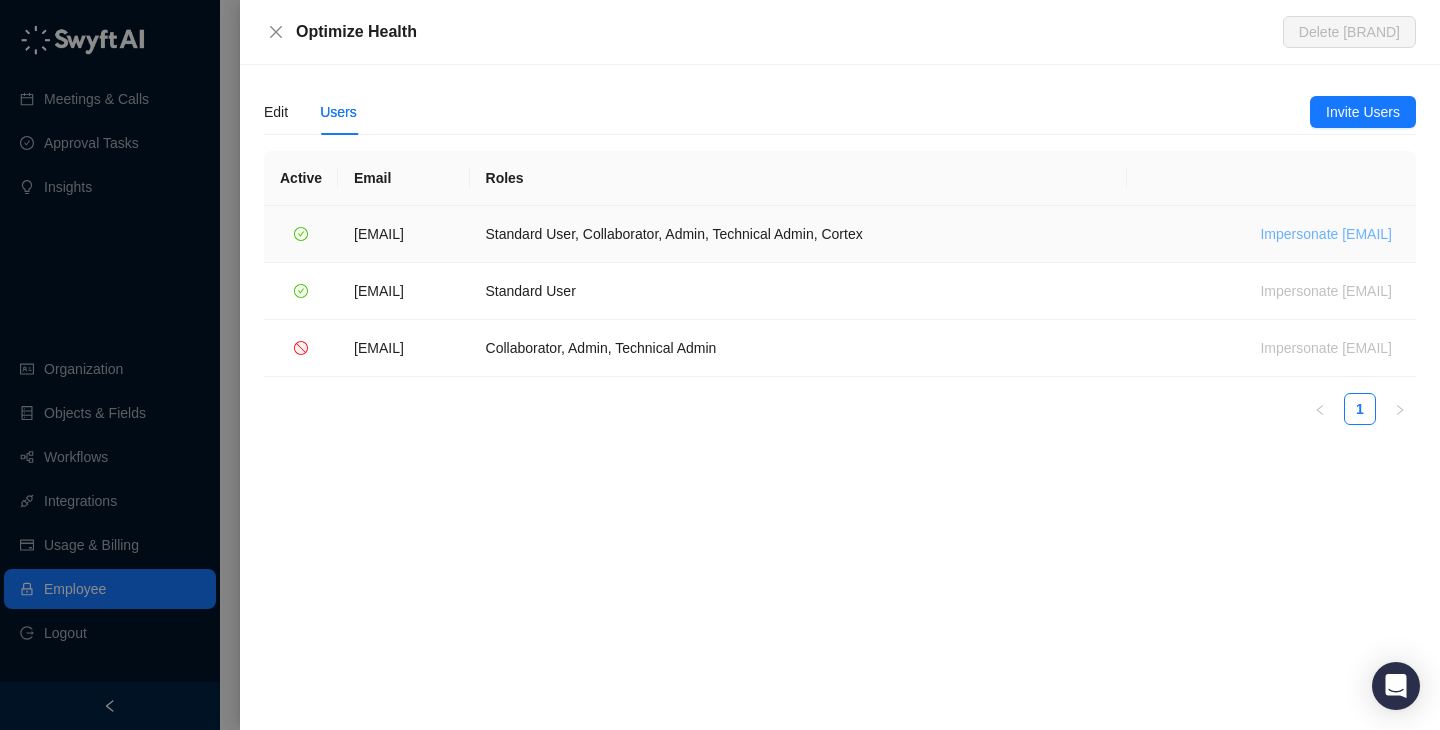 click on "Impersonate jerry@optimize.health" at bounding box center [1326, 234] 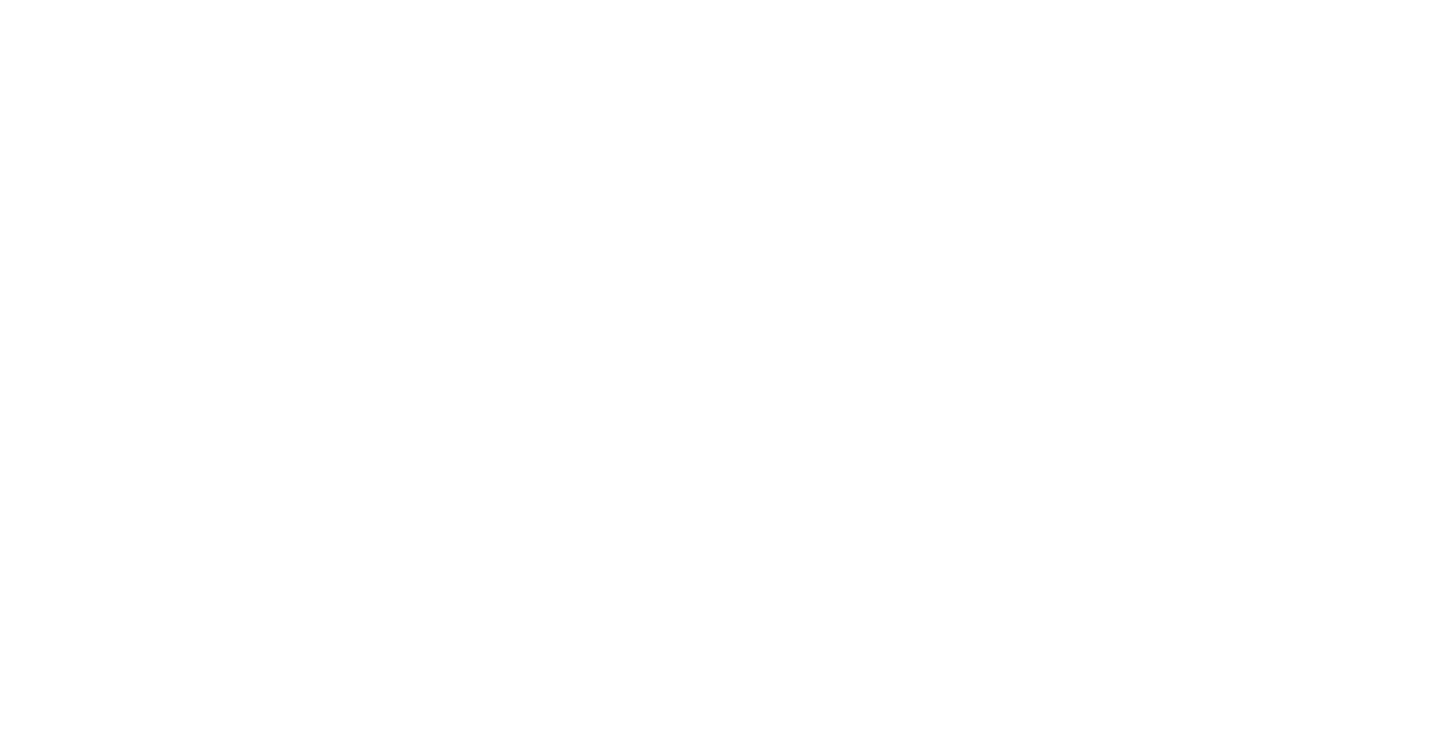 scroll, scrollTop: 0, scrollLeft: 0, axis: both 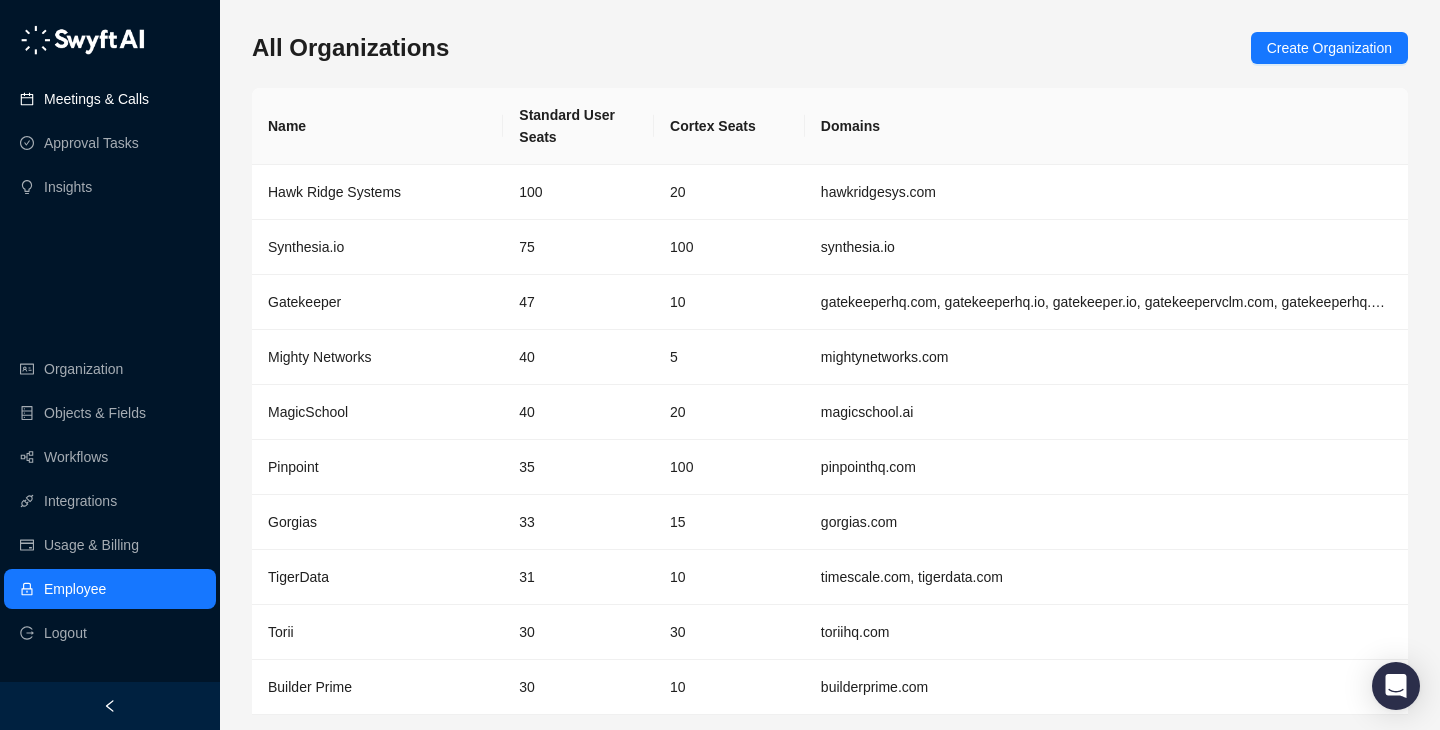 click on "Meetings & Calls" at bounding box center [110, 99] 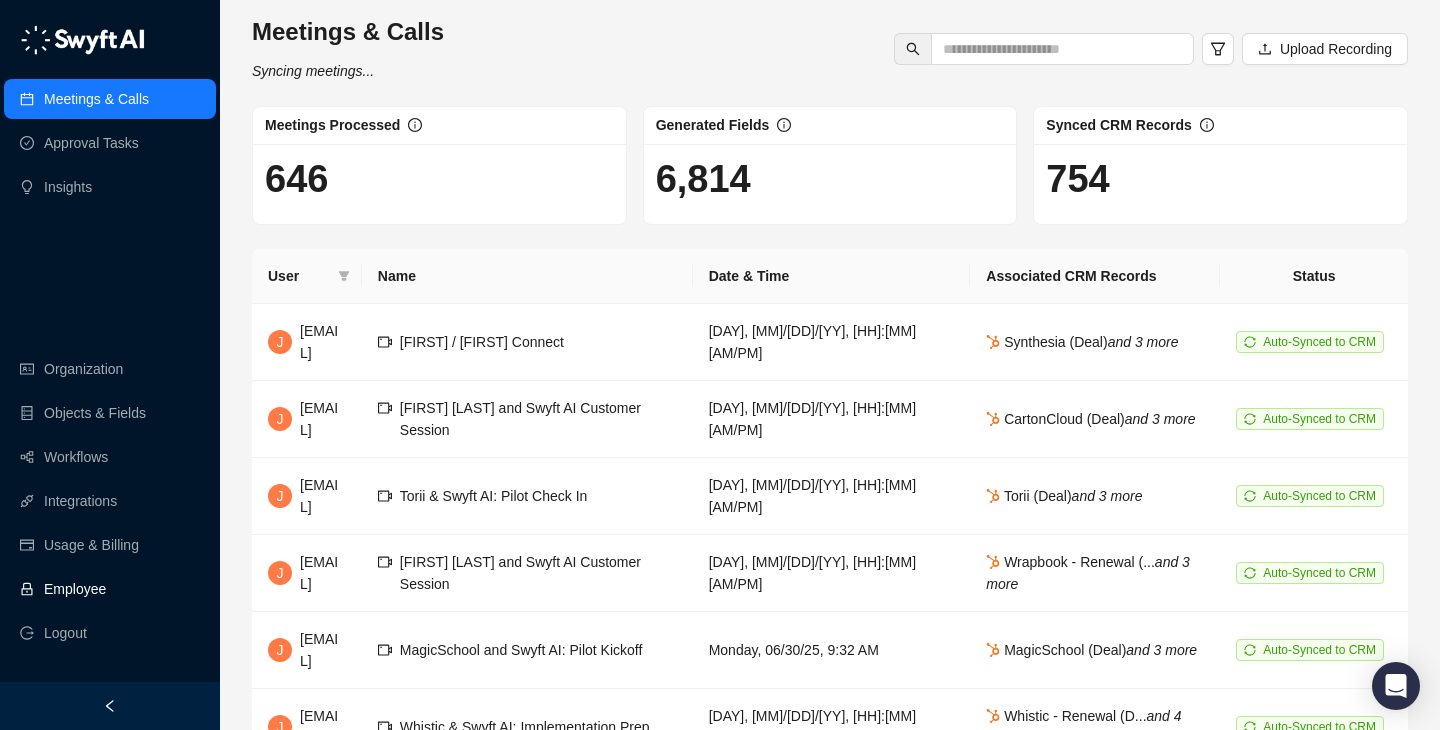 click on "Employee" at bounding box center [110, 589] 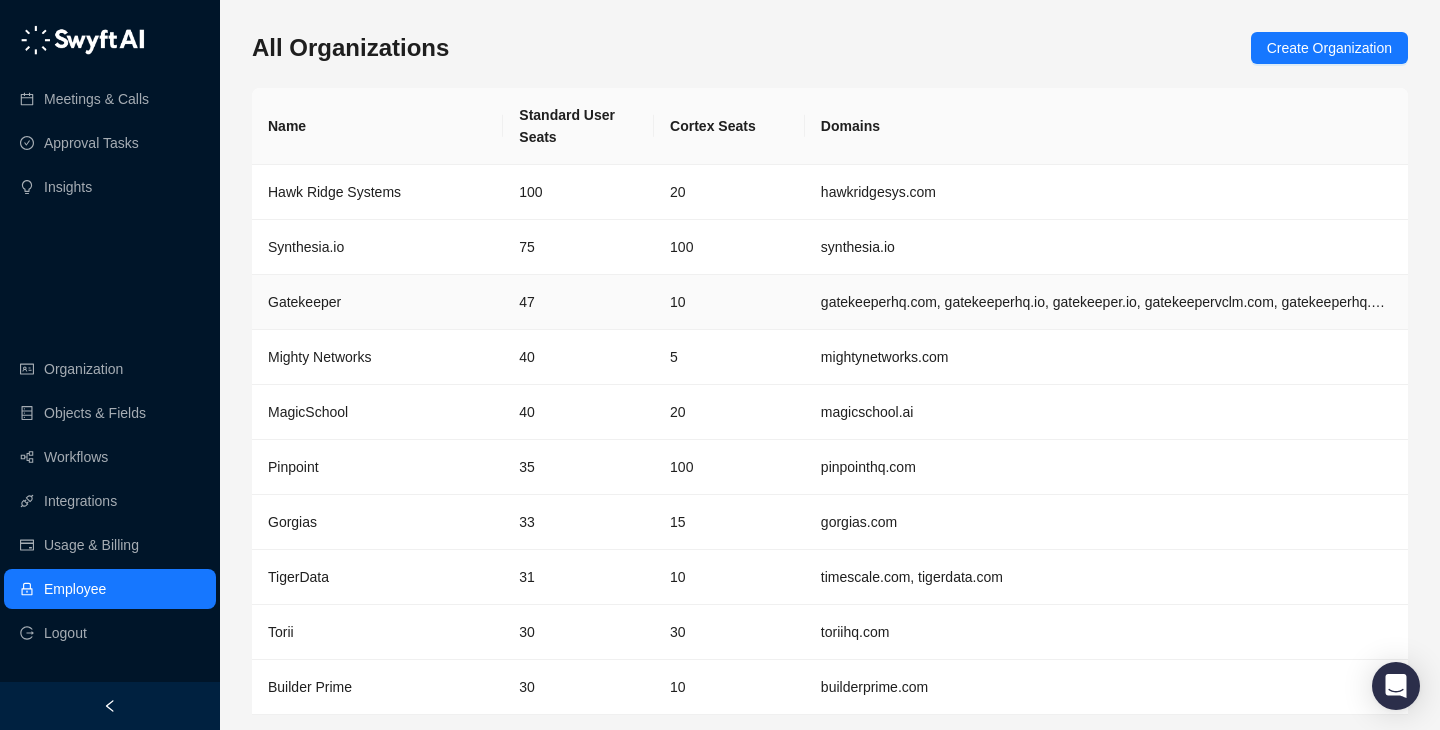 scroll, scrollTop: 65, scrollLeft: 0, axis: vertical 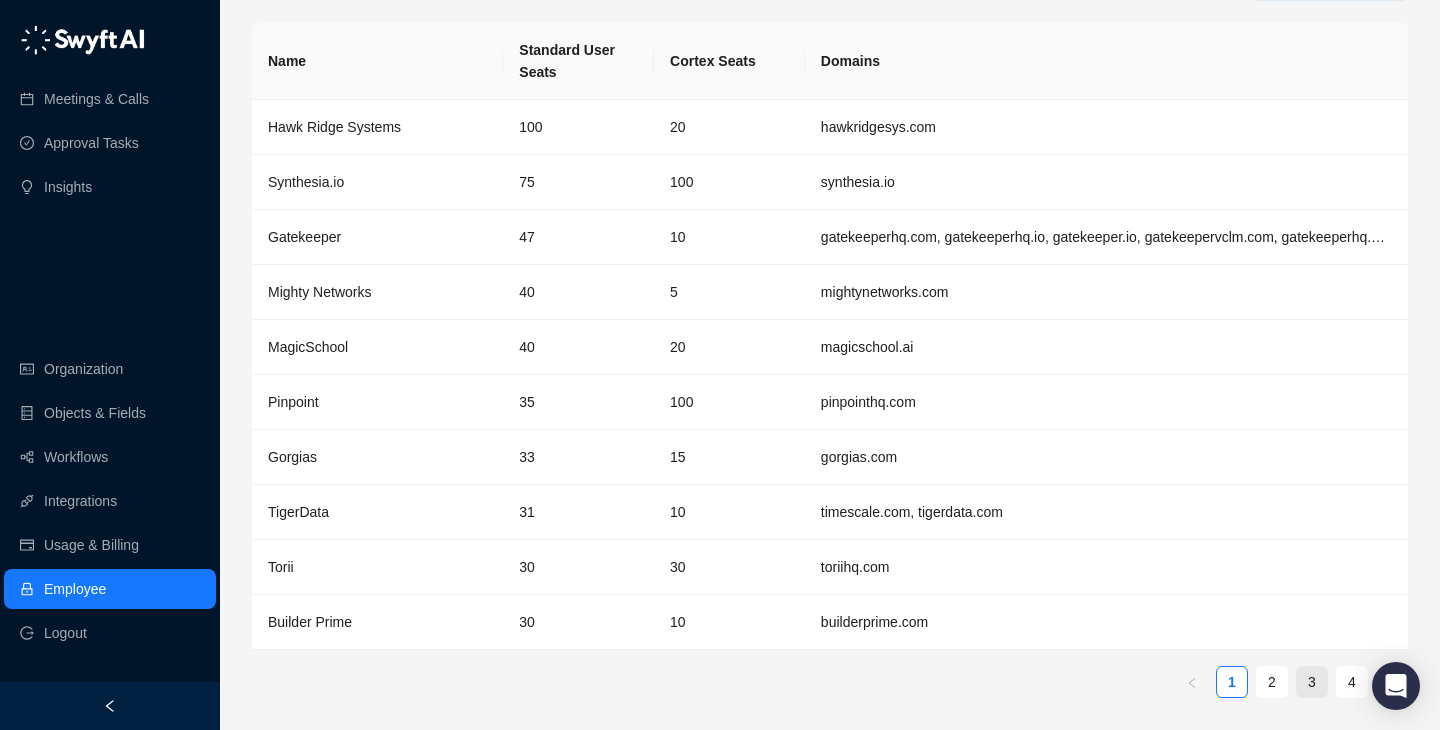 click on "3" at bounding box center (1312, 682) 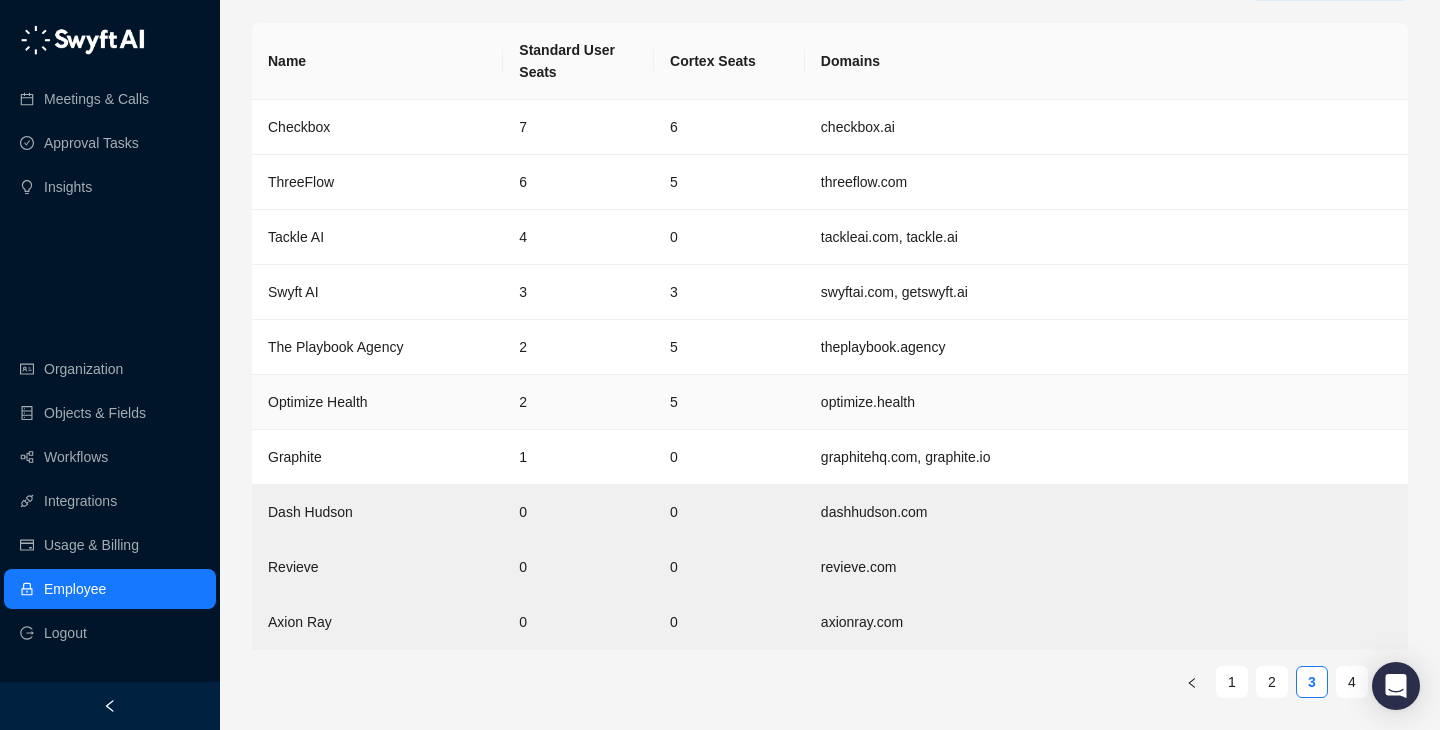 click on "Optimize Health" at bounding box center (377, 402) 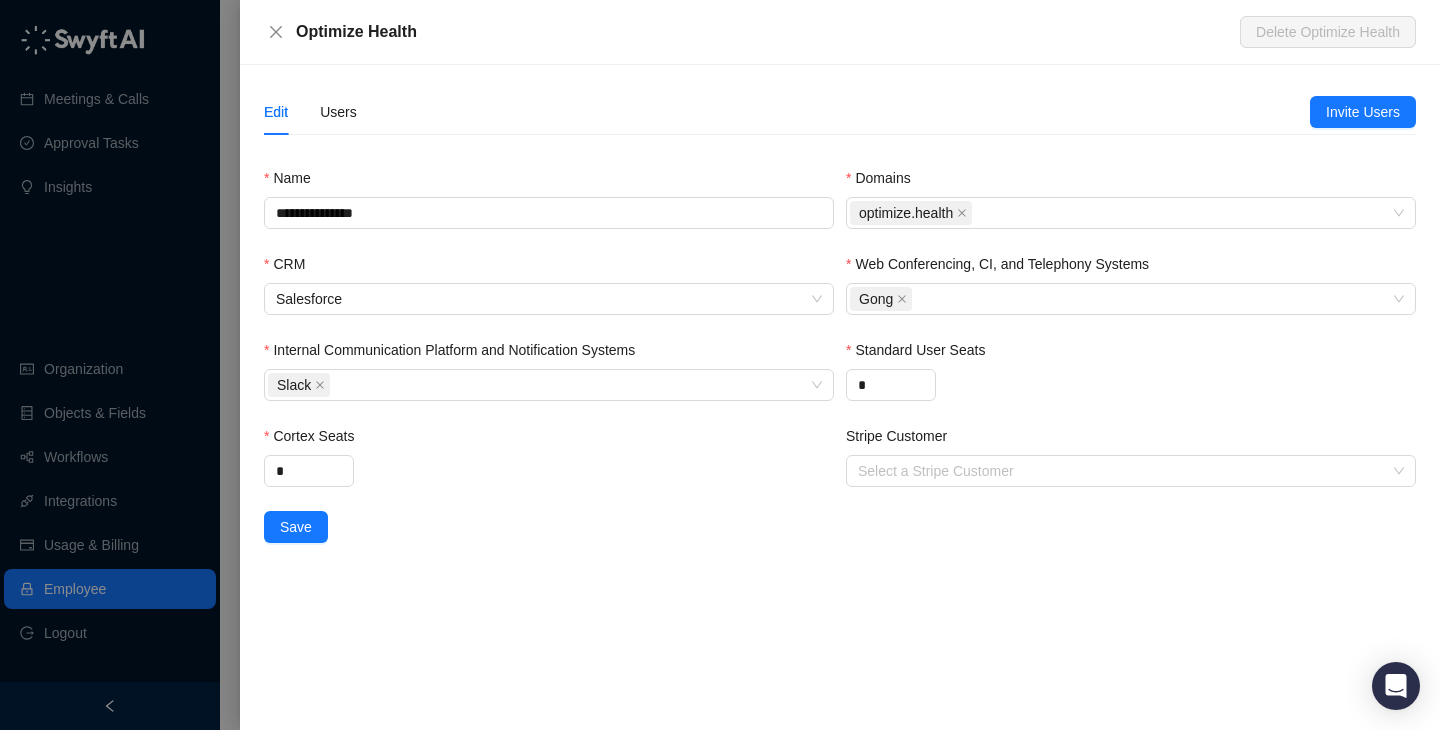 click on "Edit Users" at bounding box center (787, 112) 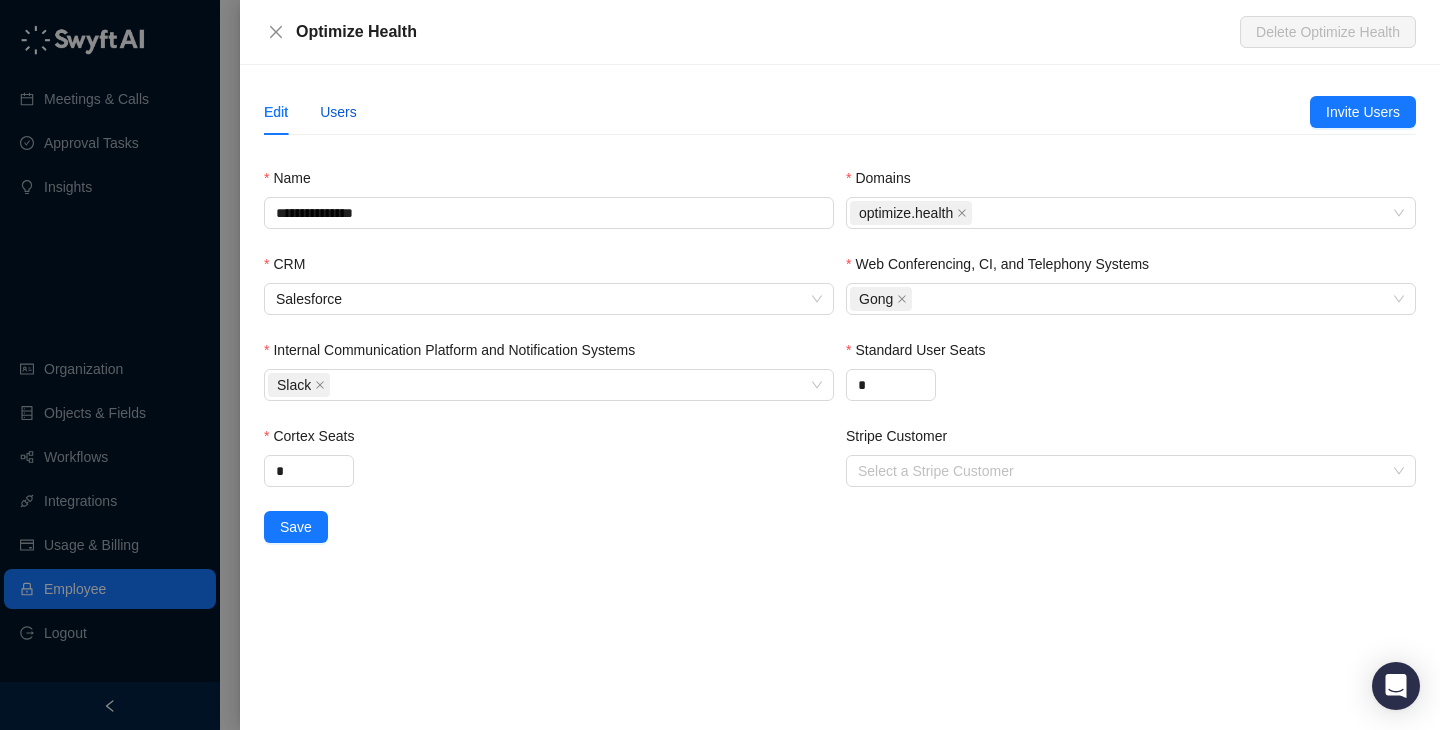 click on "Users" at bounding box center (338, 112) 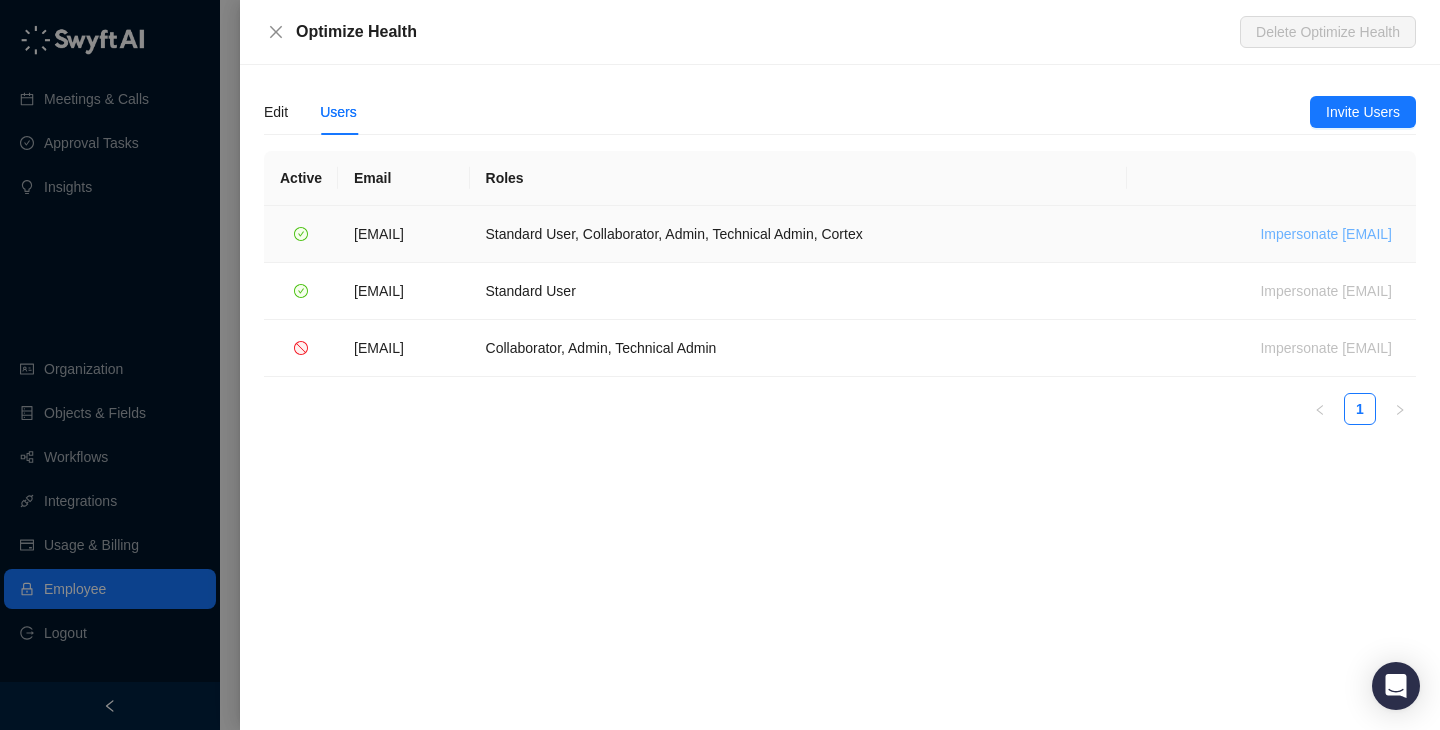 click on "Impersonate jerry@optimize.health" at bounding box center (1326, 234) 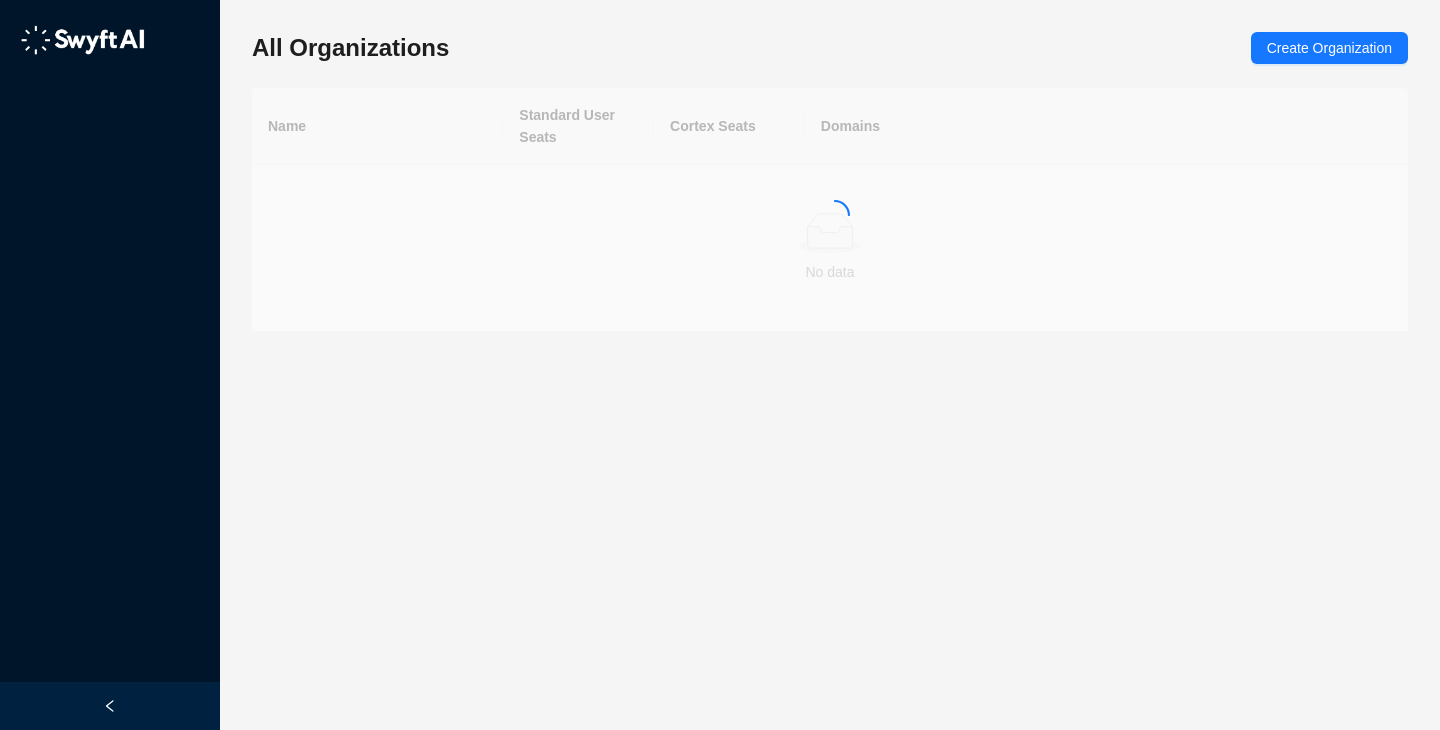 scroll, scrollTop: 0, scrollLeft: 0, axis: both 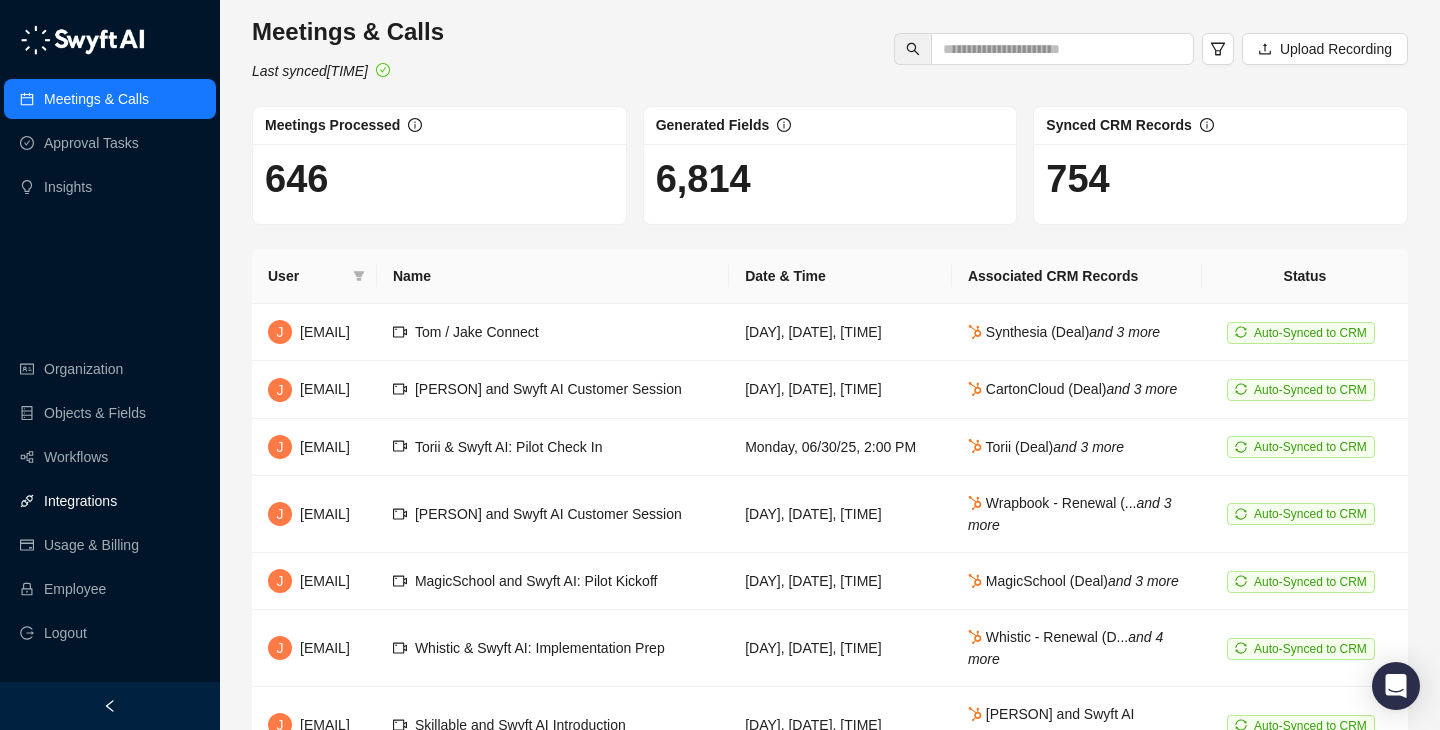 click on "Integrations" at bounding box center [80, 501] 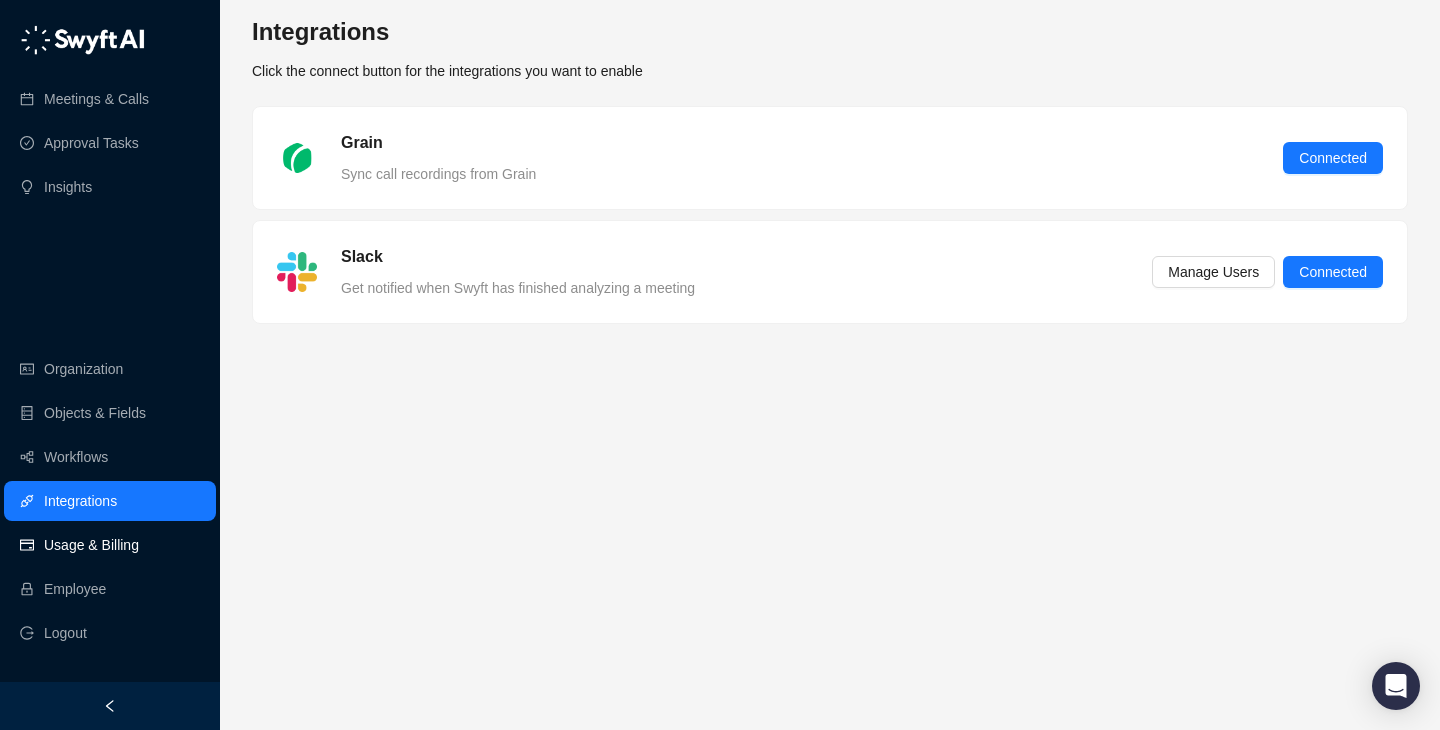 click on "Usage & Billing" at bounding box center (91, 545) 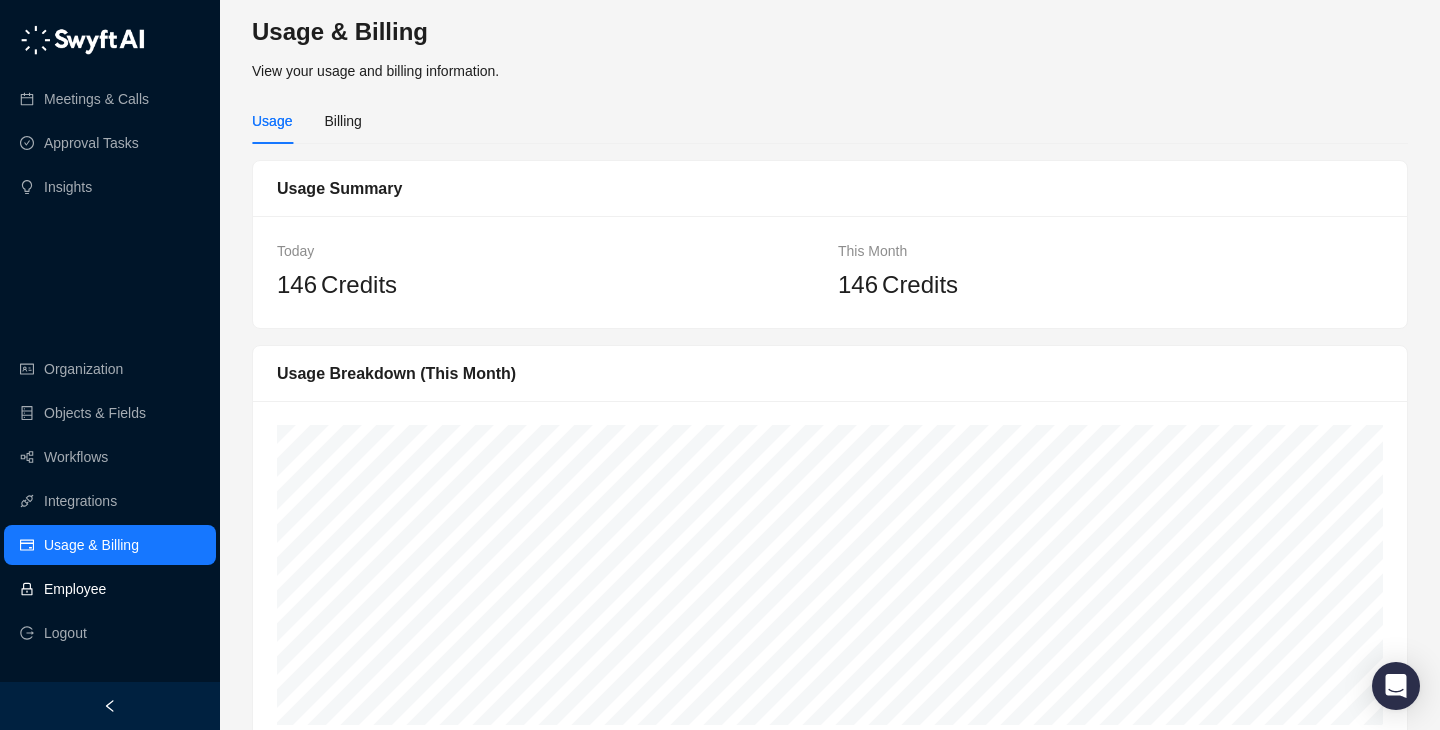 click on "Employee" at bounding box center (110, 589) 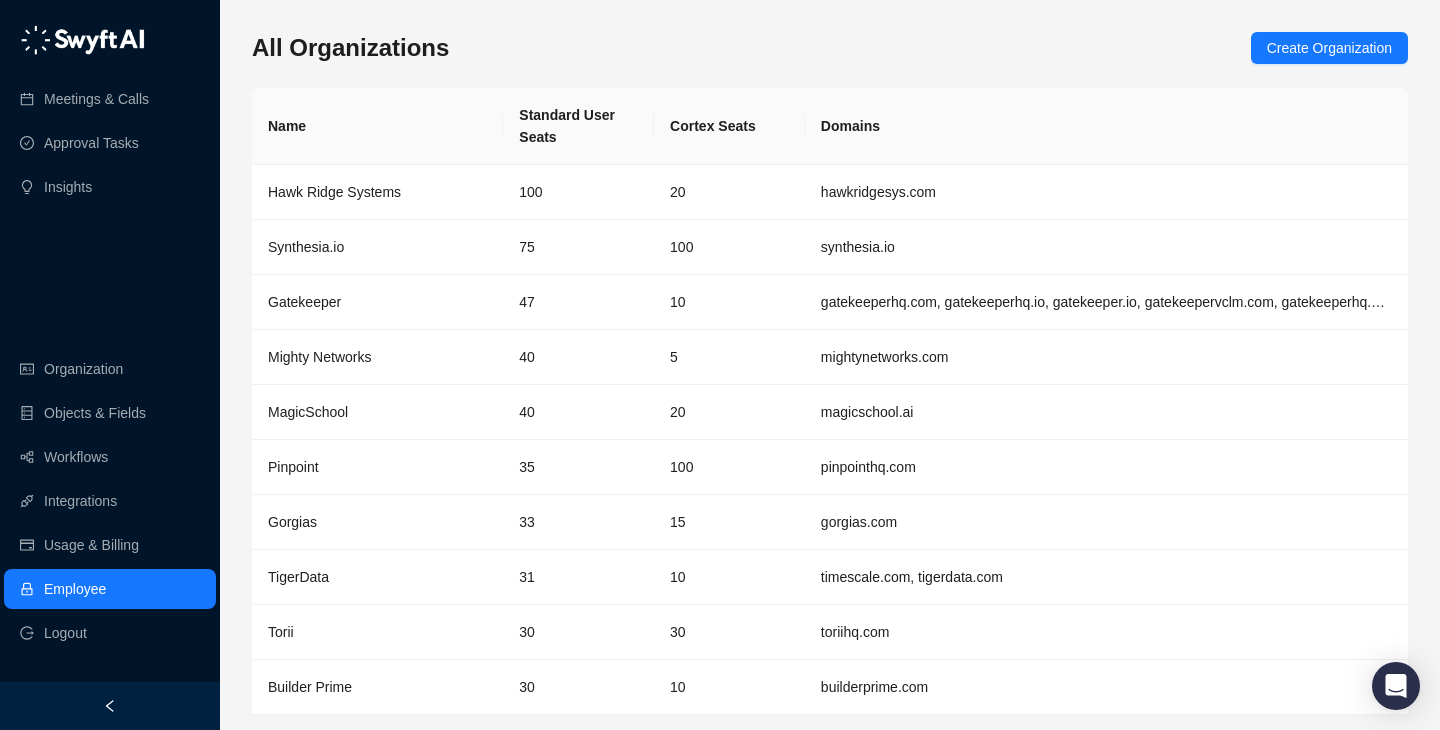 click on "Meetings & Calls Approval Tasks Insights Organization Objects & Fields Workflows Integrations Usage & Billing Employee Logout" at bounding box center [110, 341] 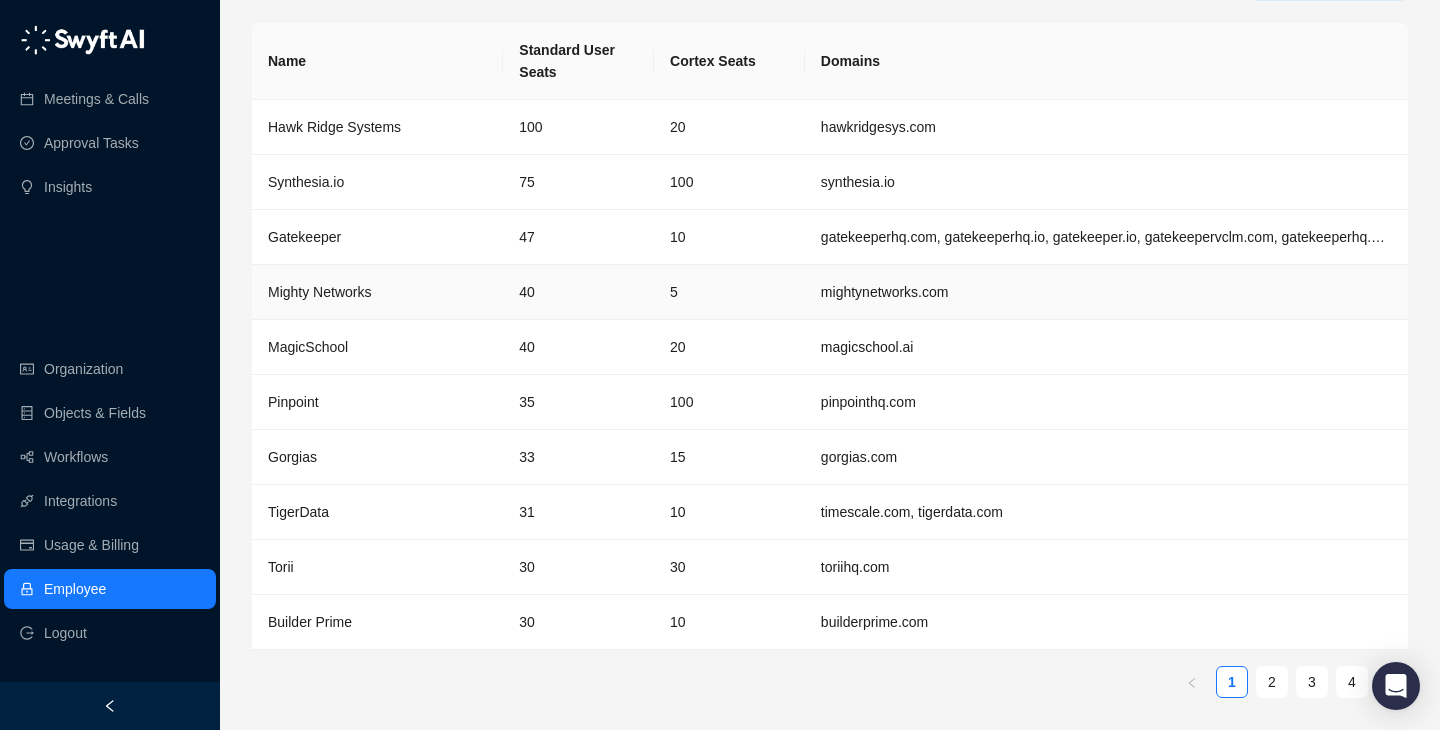 scroll, scrollTop: 49, scrollLeft: 0, axis: vertical 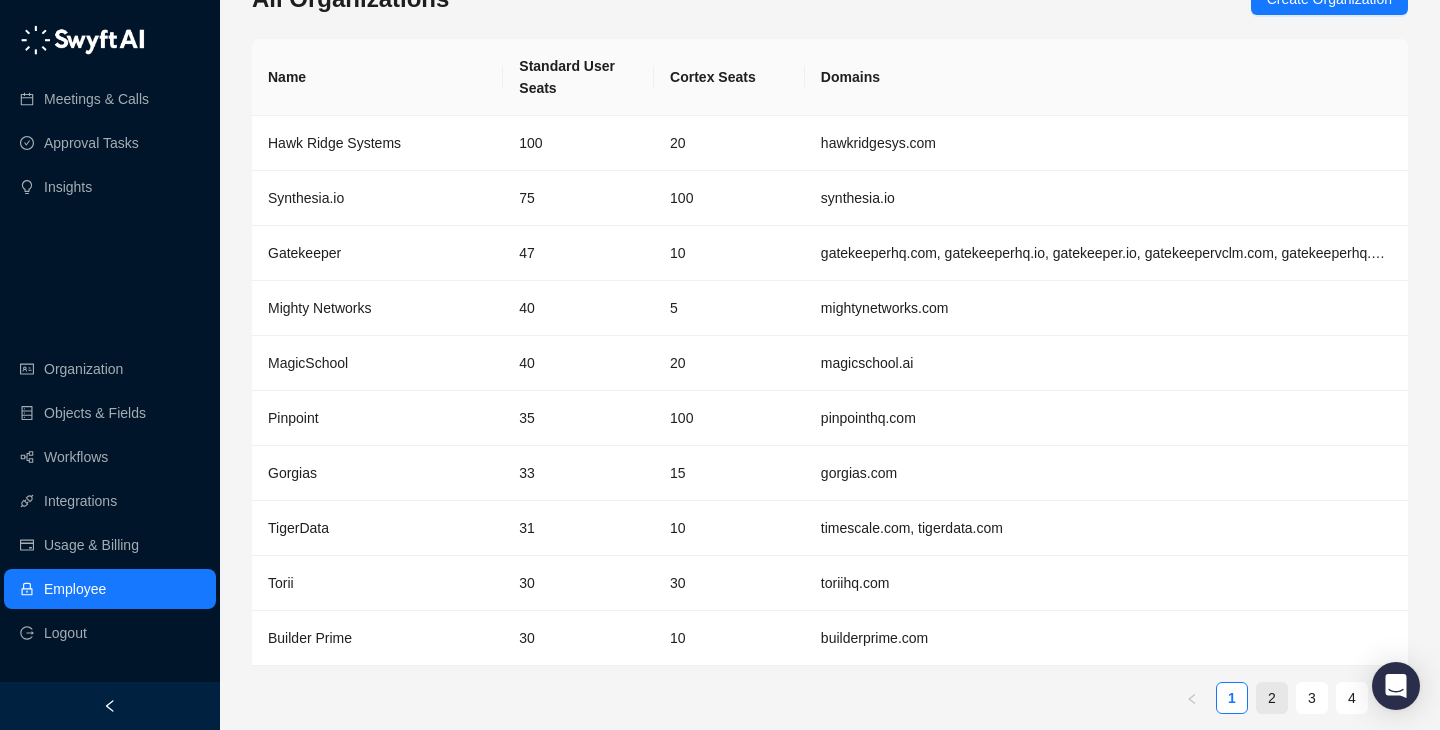 click on "2" at bounding box center (1272, 698) 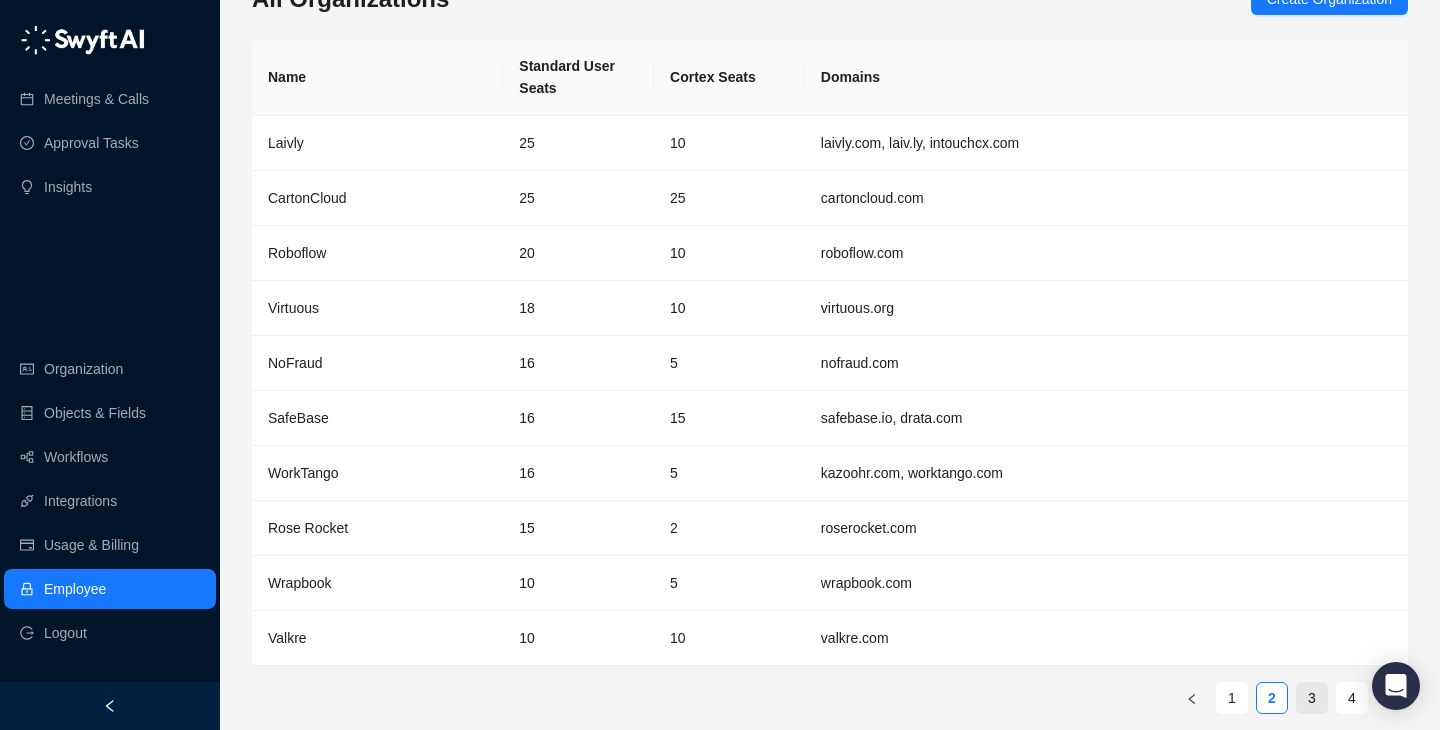 click on "3" at bounding box center (1312, 698) 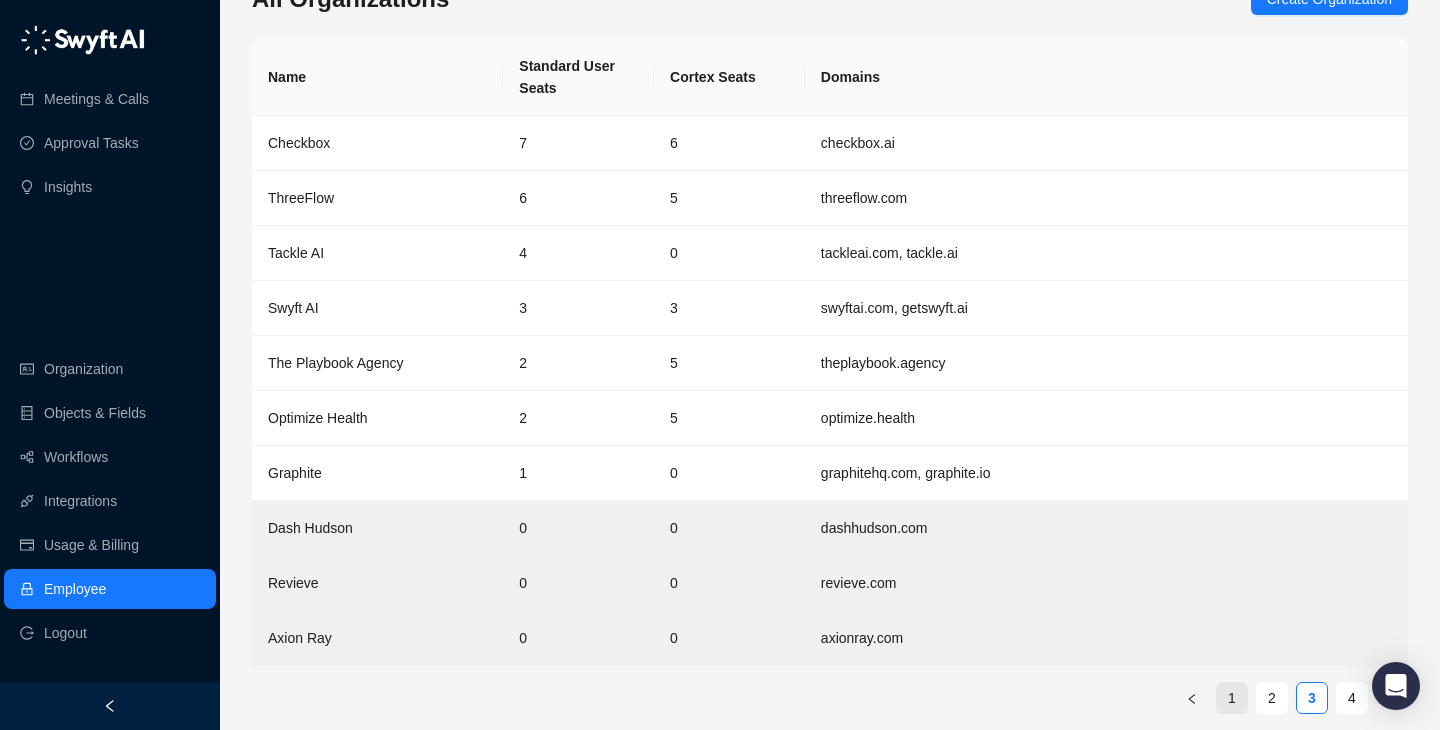 click on "1" at bounding box center (1232, 698) 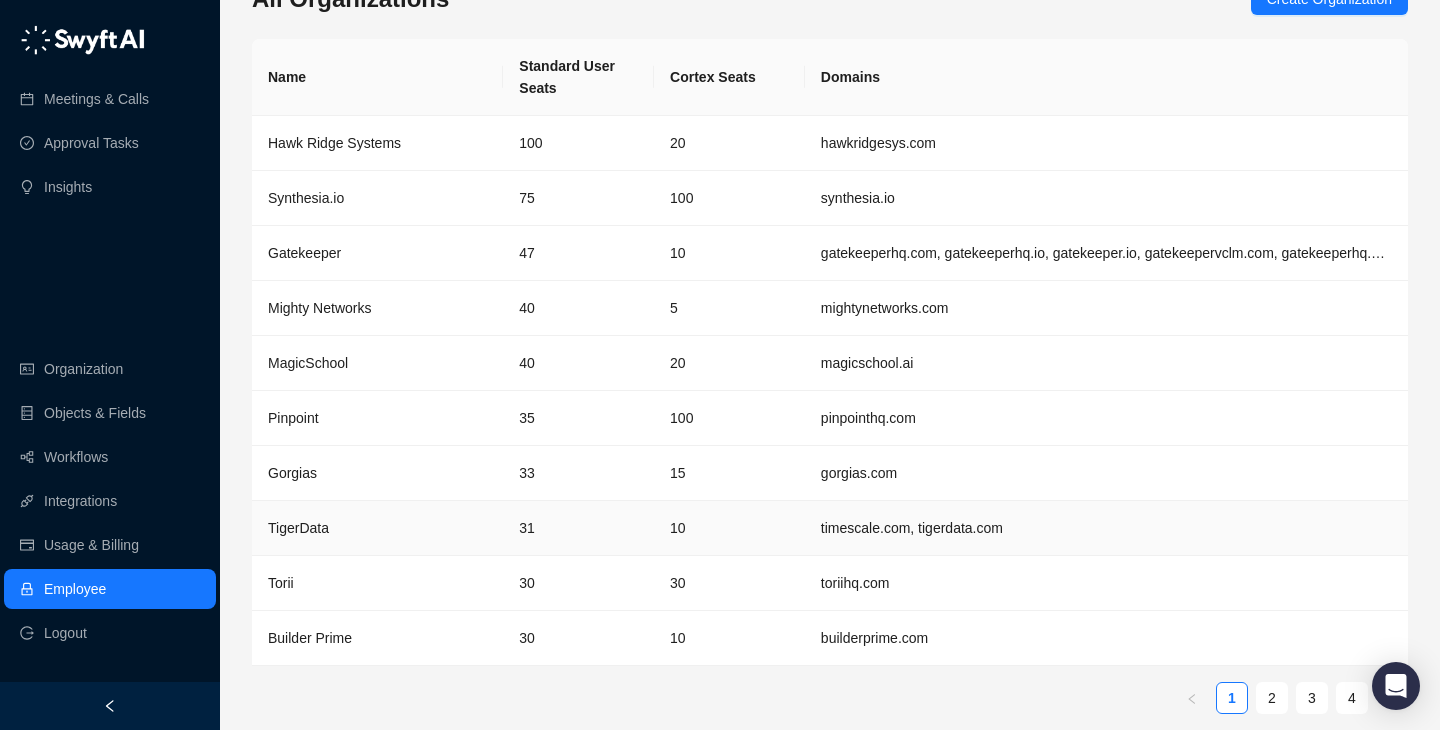 click on "TigerData" at bounding box center [377, 528] 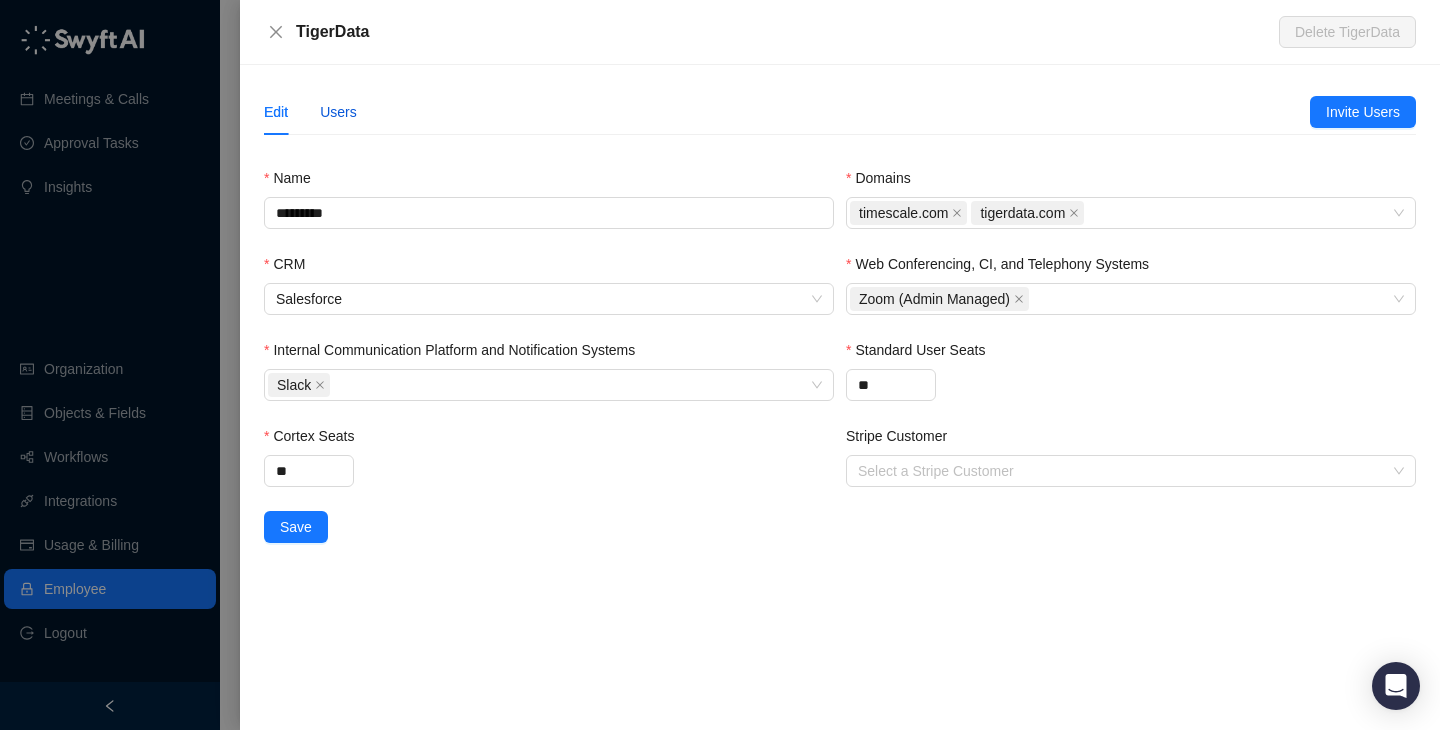 click on "Users" at bounding box center [338, 112] 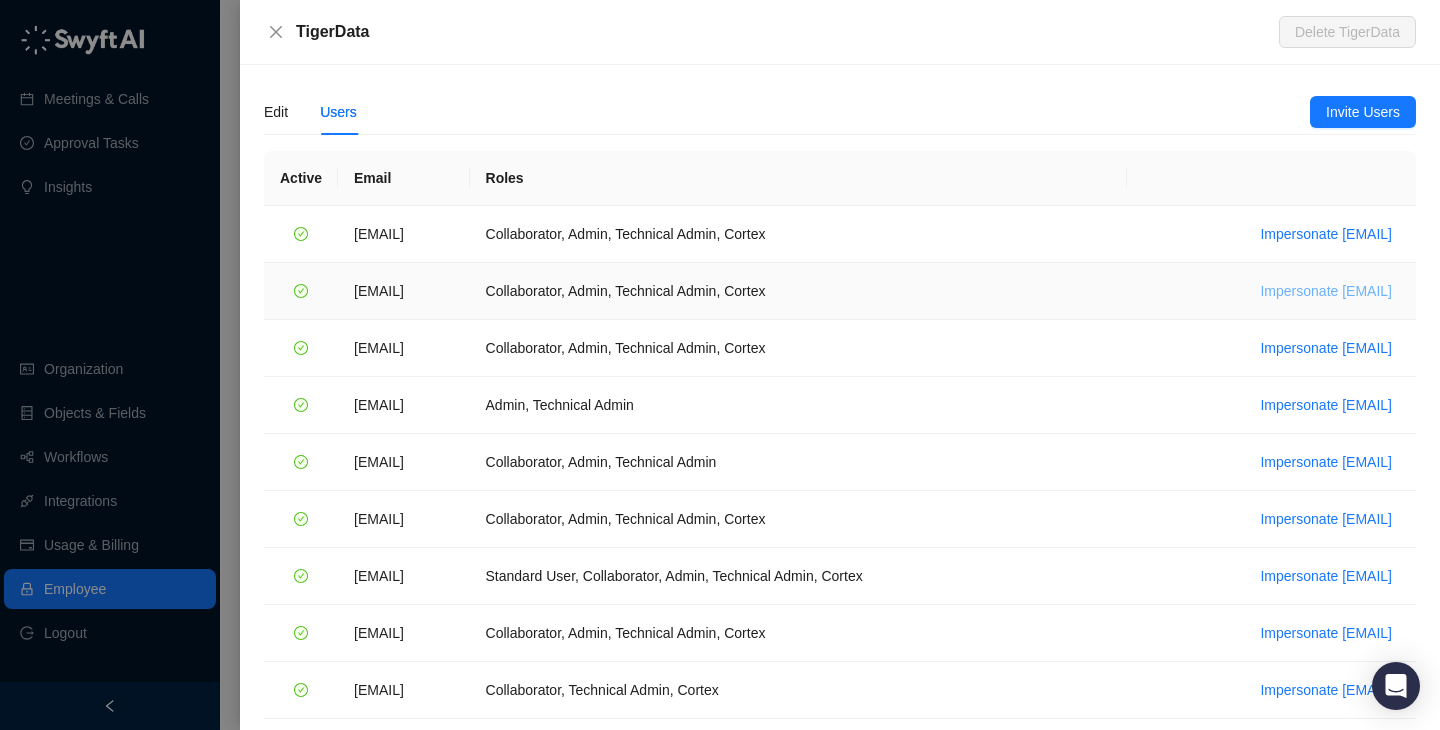 click on "Impersonate [EMAIL]" at bounding box center [1326, 291] 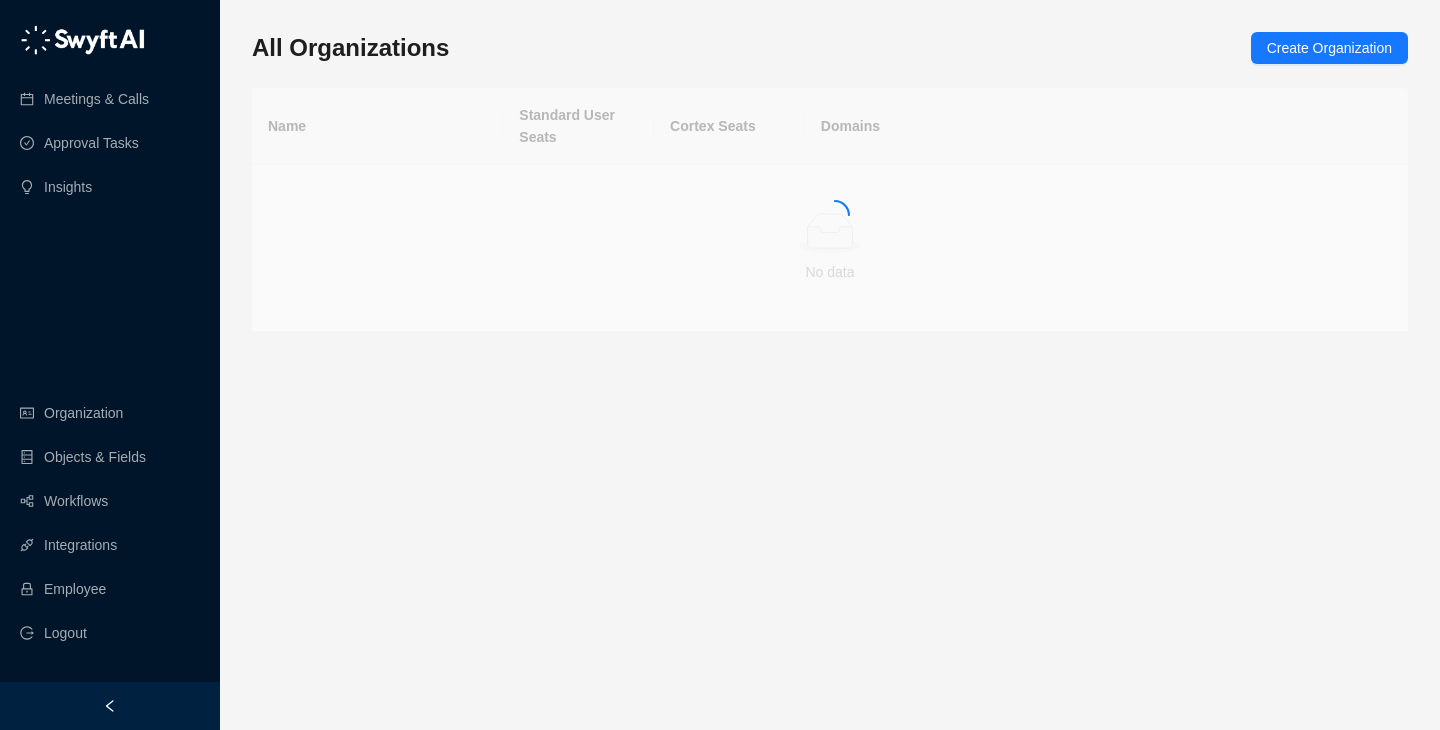 scroll, scrollTop: 0, scrollLeft: 0, axis: both 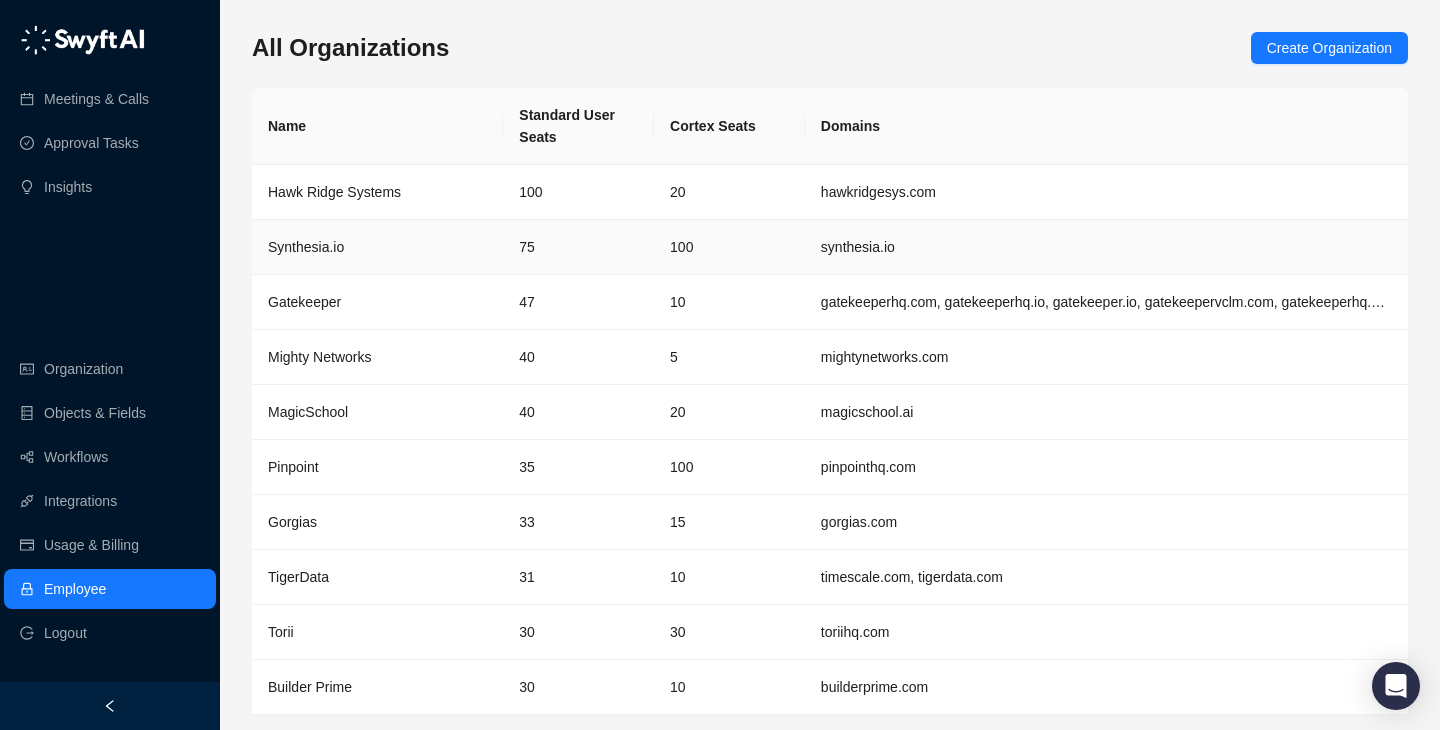 click on "75" at bounding box center [578, 247] 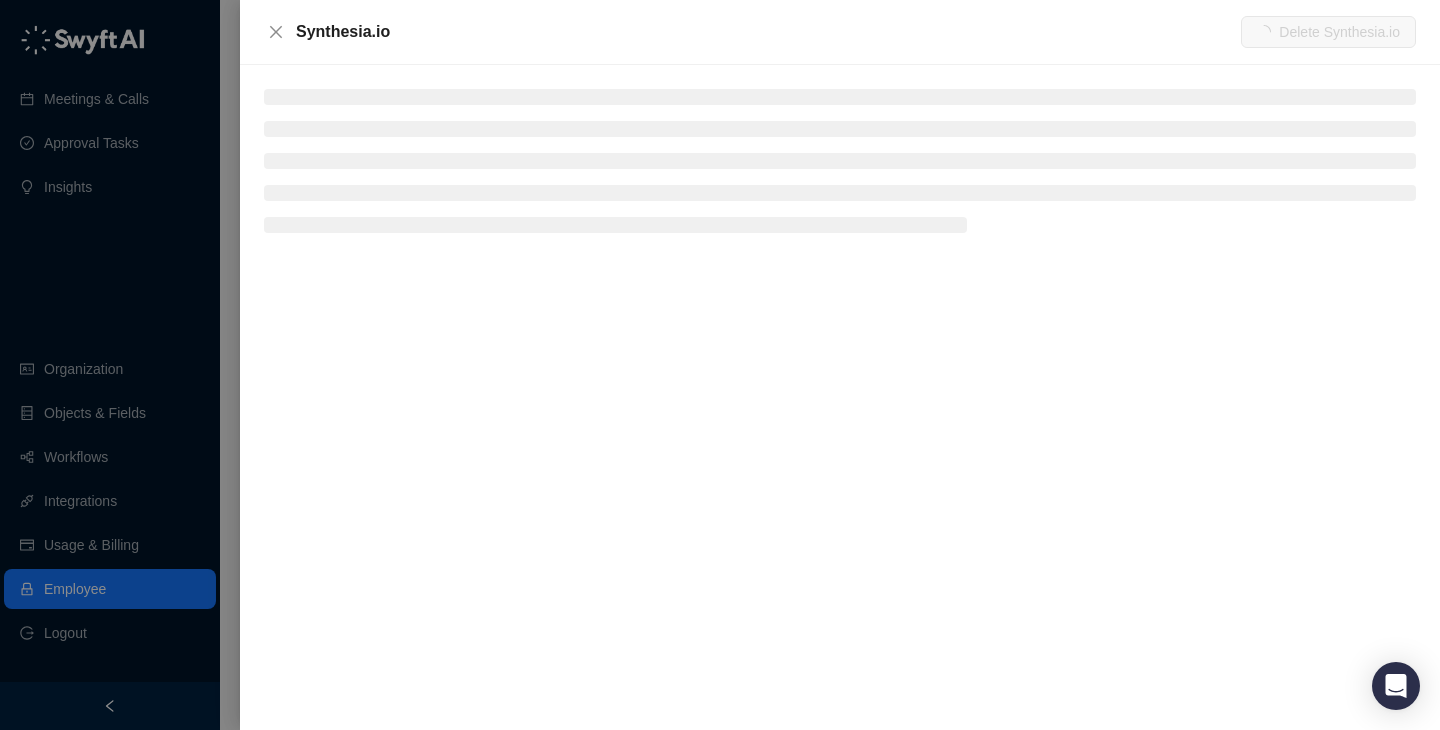 click at bounding box center (840, 161) 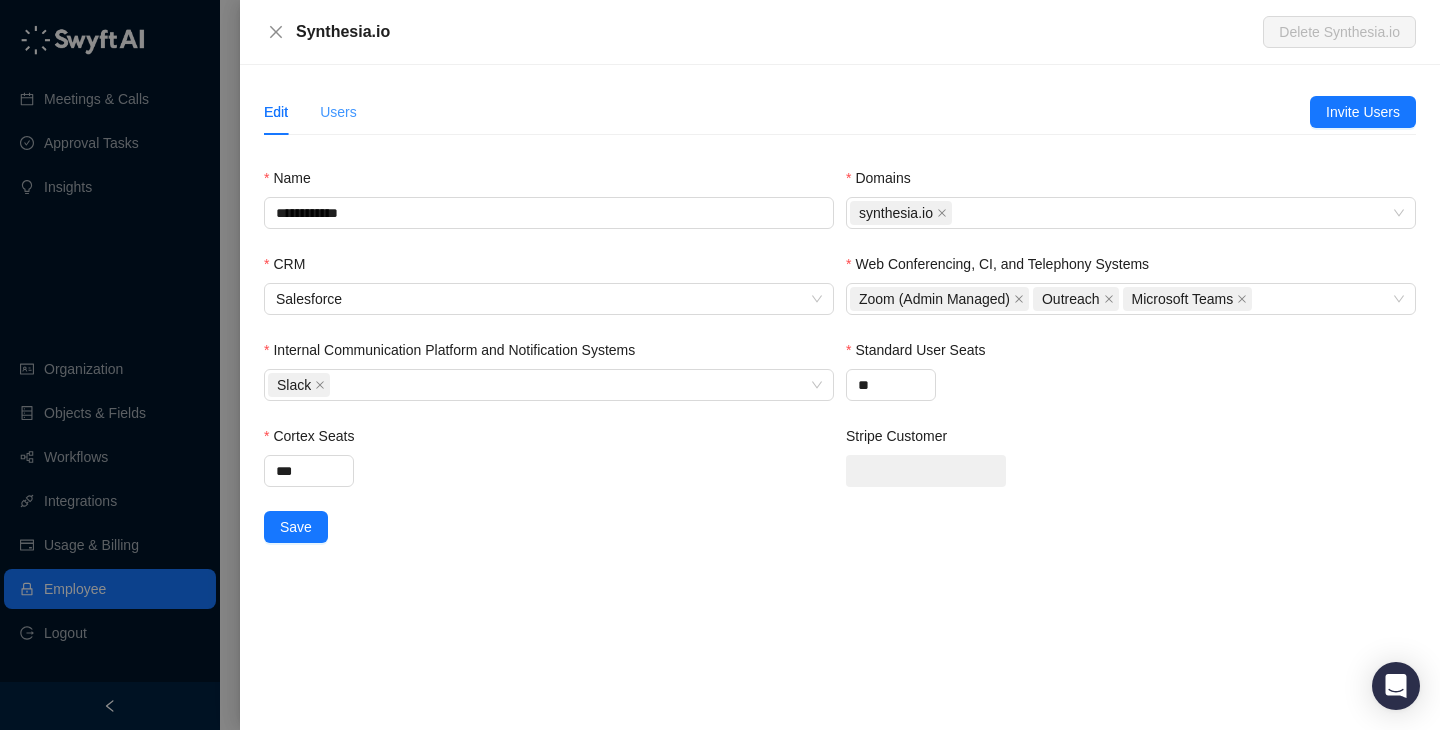 click on "Users" at bounding box center [338, 112] 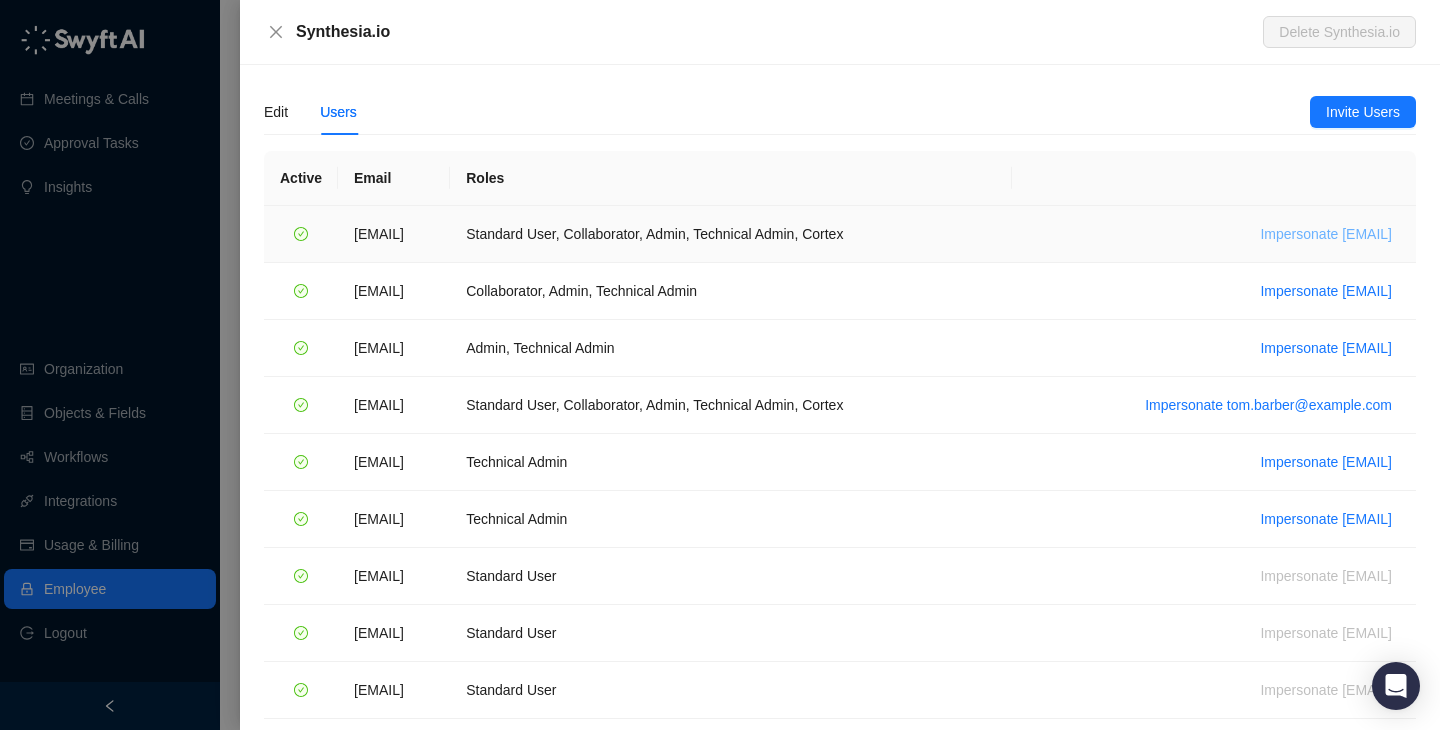 click on "Impersonate daniel.vanderwalt@synthesia.io" at bounding box center [1326, 234] 